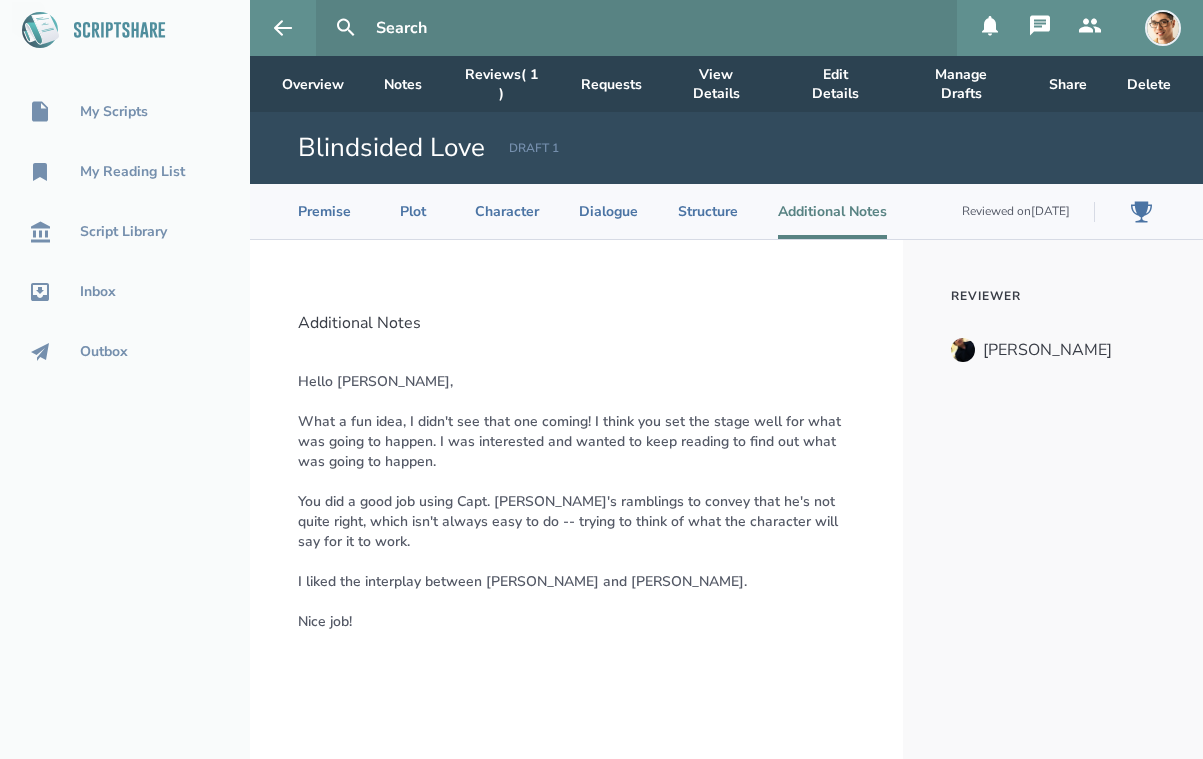 scroll, scrollTop: 0, scrollLeft: 0, axis: both 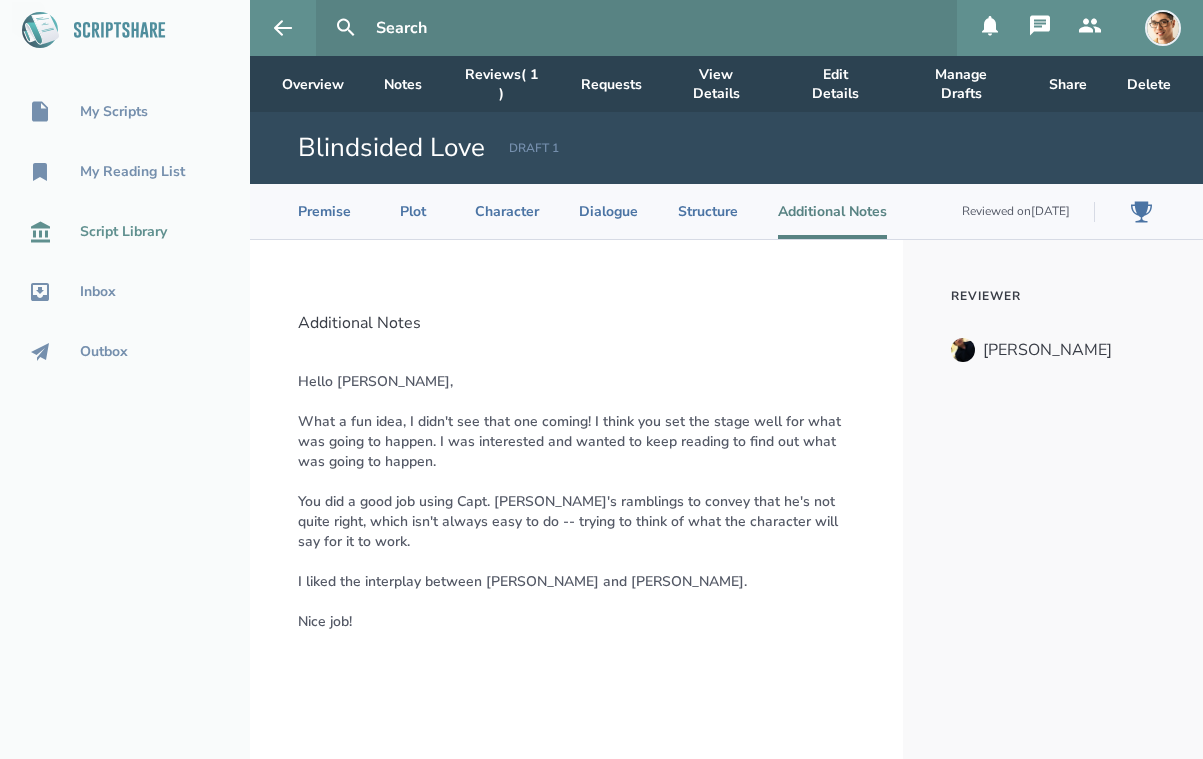 click on "Script Library" at bounding box center [123, 232] 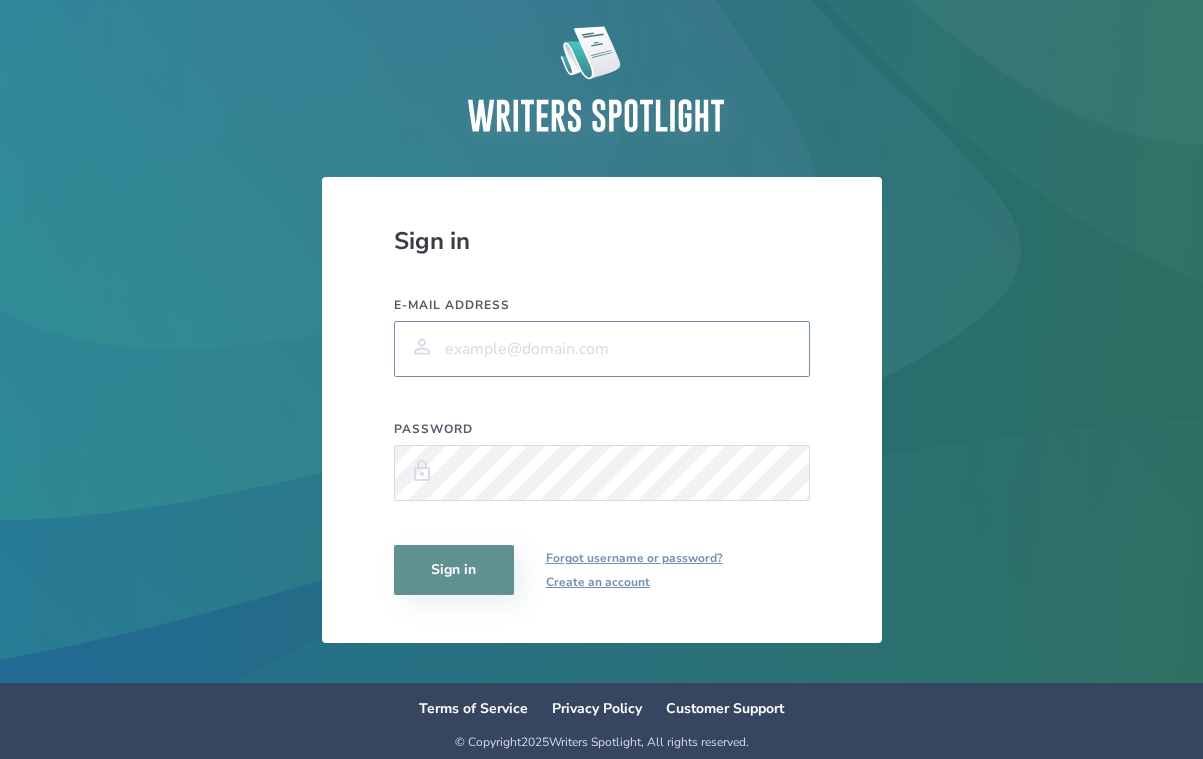 type on "[EMAIL_ADDRESS][DOMAIN_NAME]" 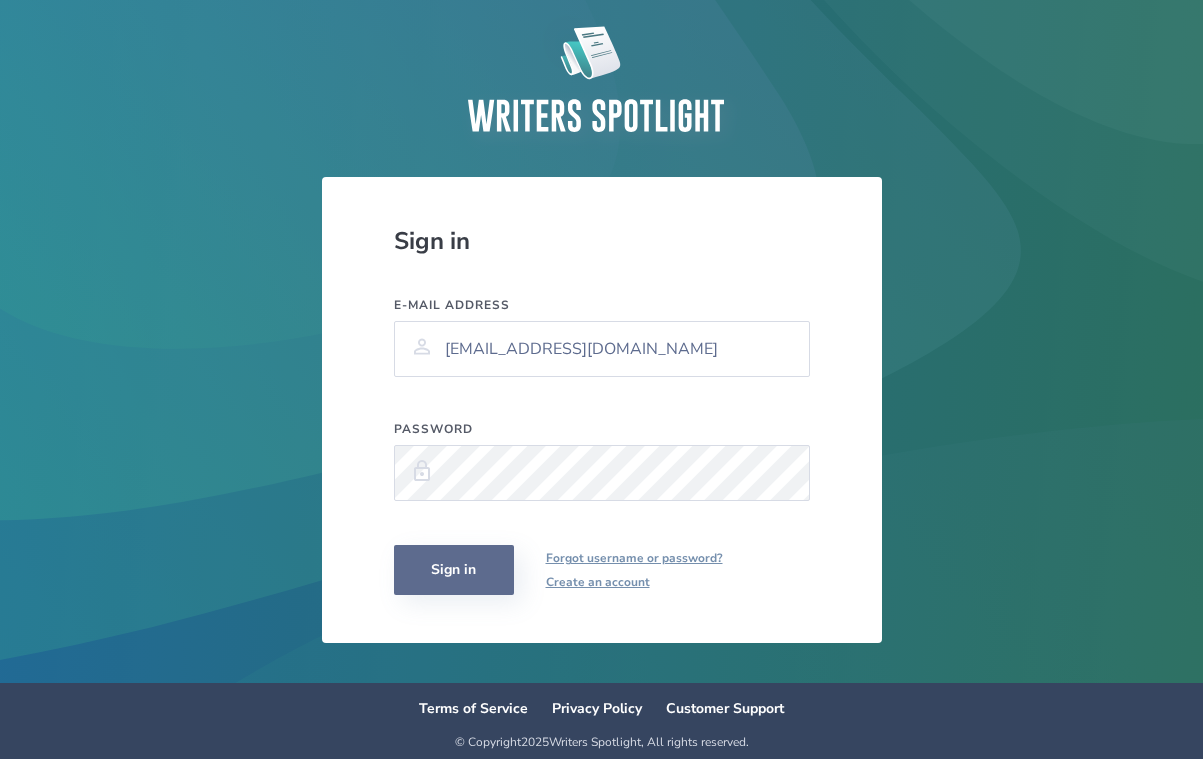 click on "Sign in" at bounding box center [454, 570] 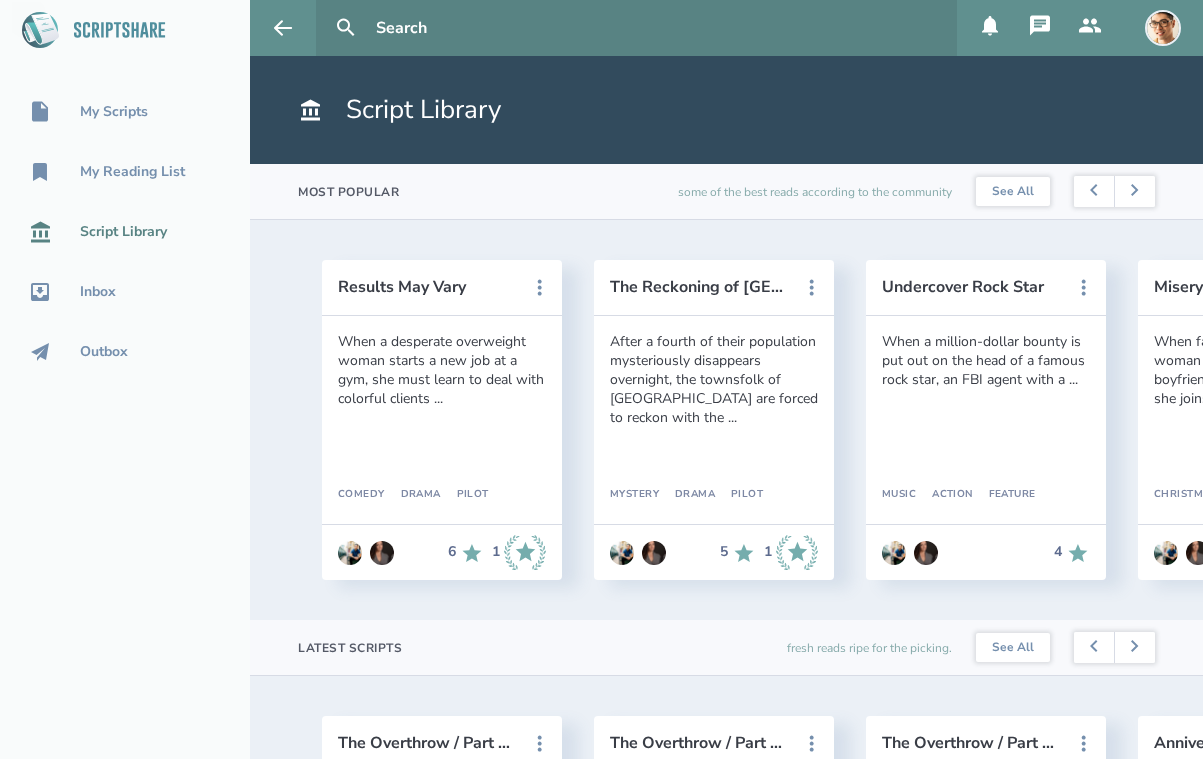click on "Script Library" at bounding box center [123, 232] 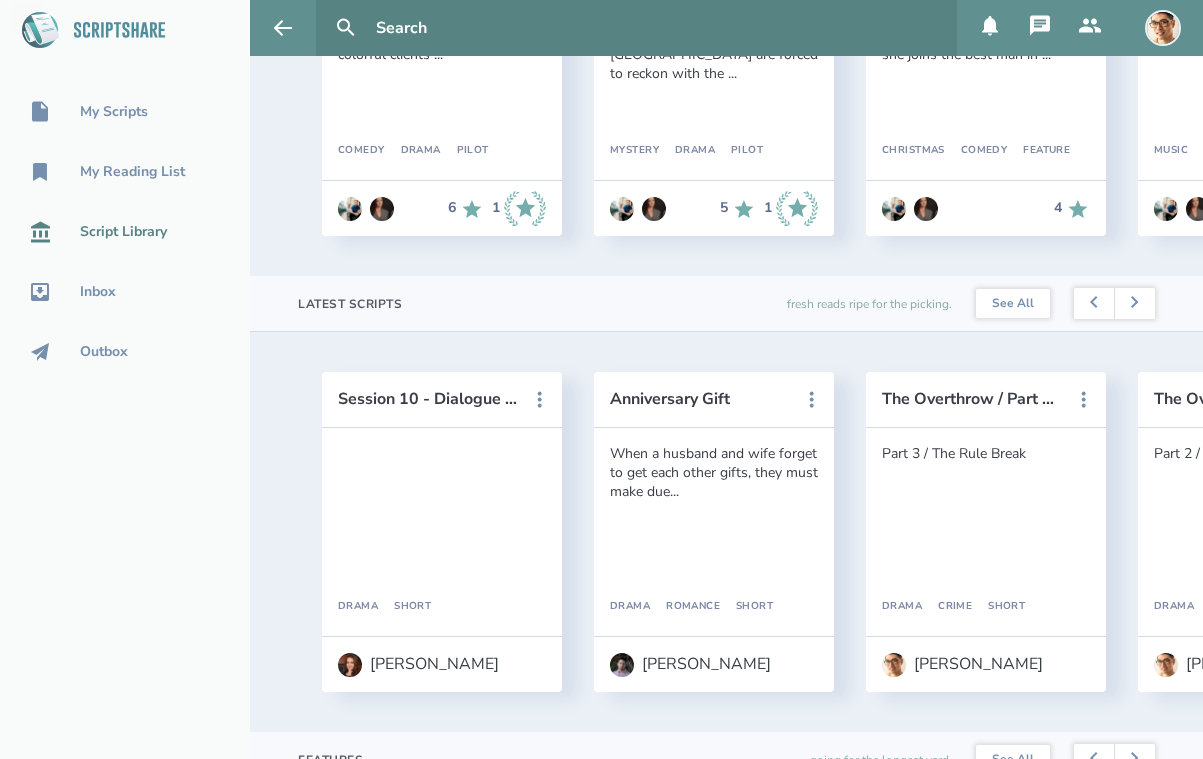 scroll, scrollTop: 0, scrollLeft: 0, axis: both 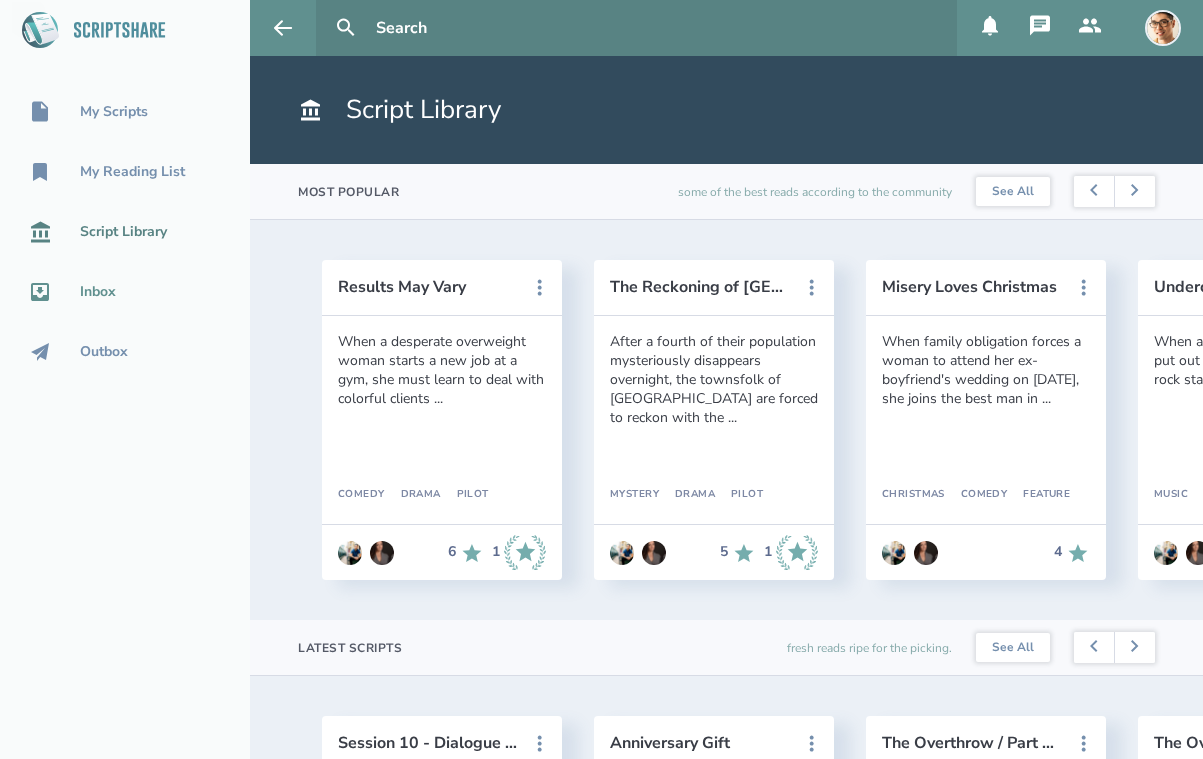 click on "Inbox" at bounding box center [125, 292] 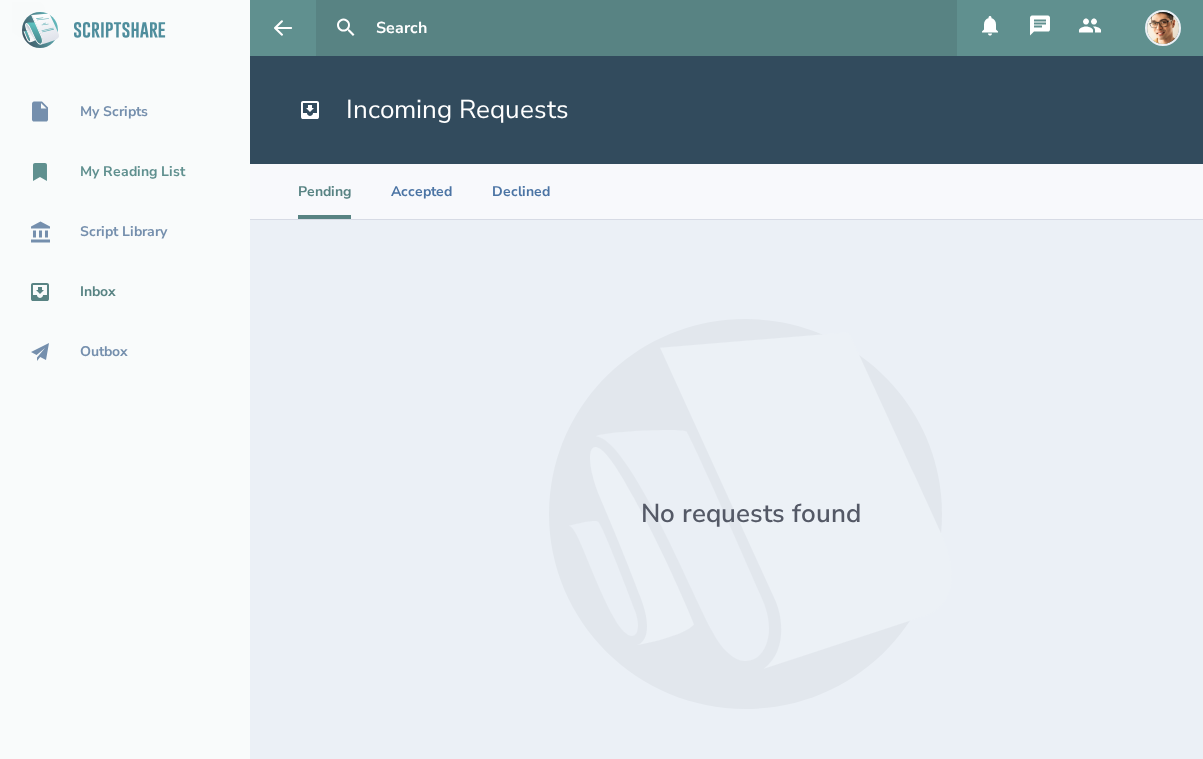 click on "My Reading List" at bounding box center [132, 172] 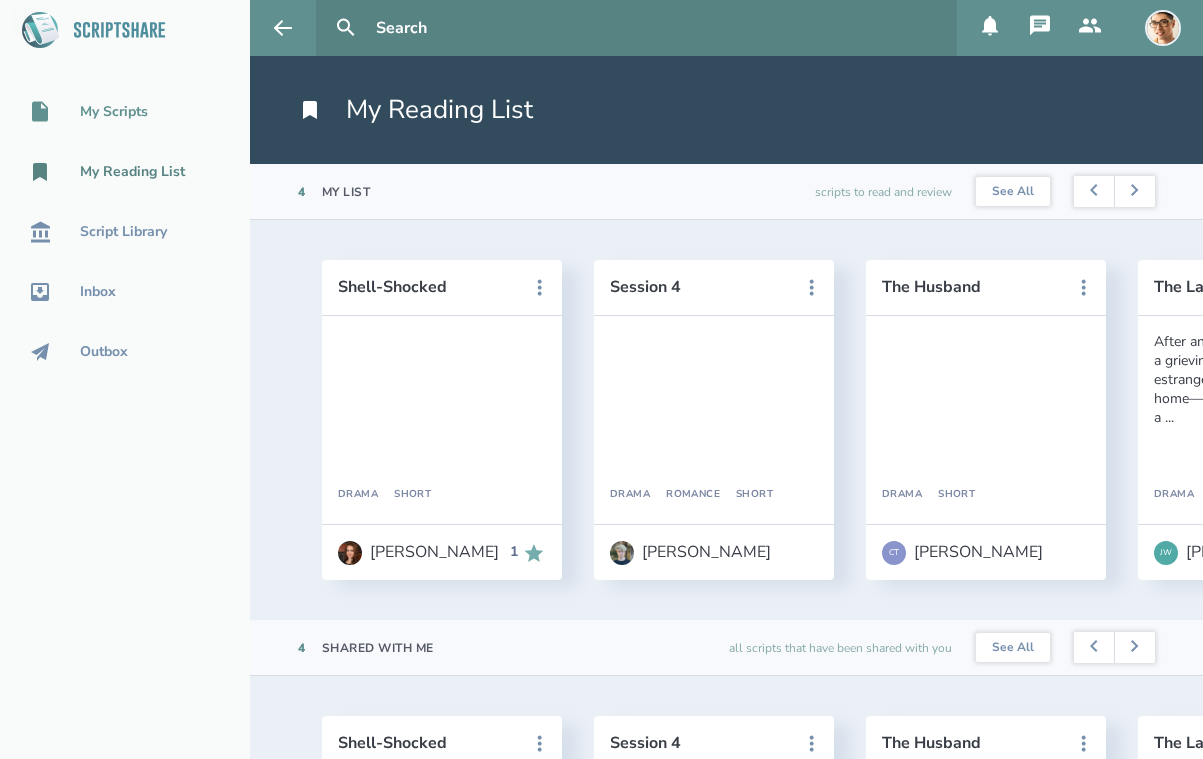click on "My Scripts" at bounding box center [125, 112] 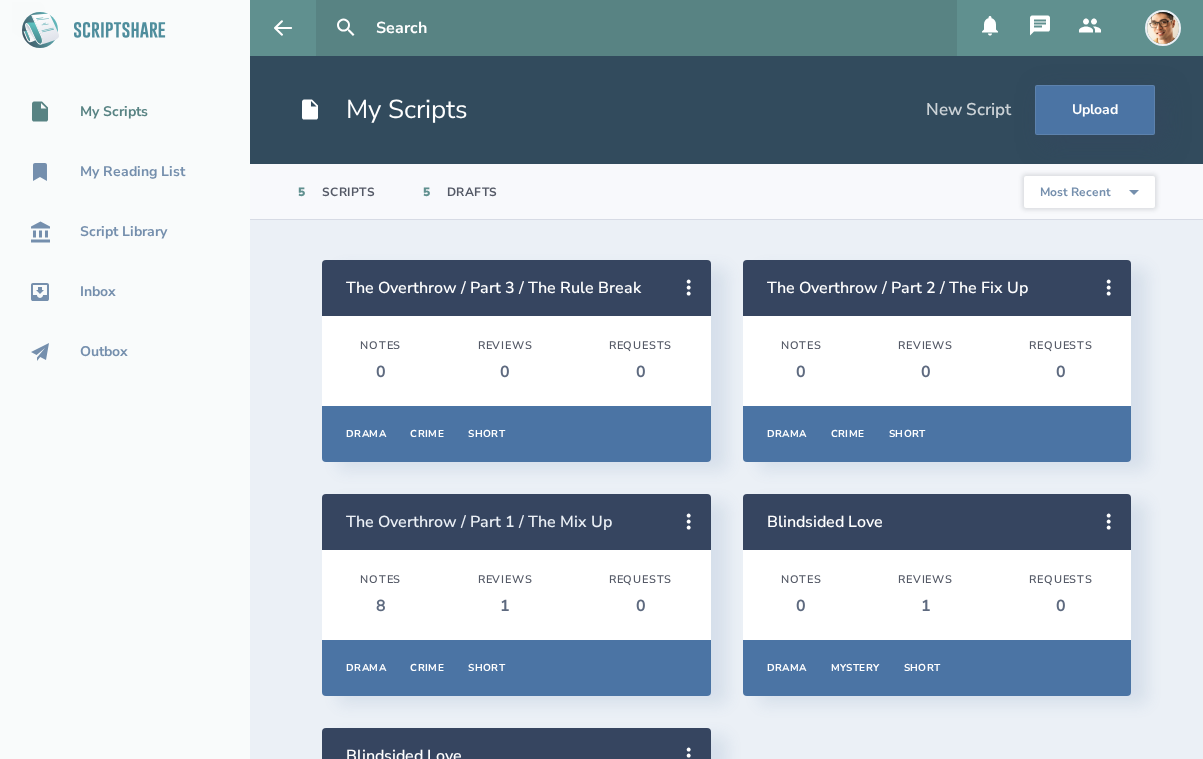 click on "The Overthrow / Part 1 / The Mix Up" at bounding box center [479, 522] 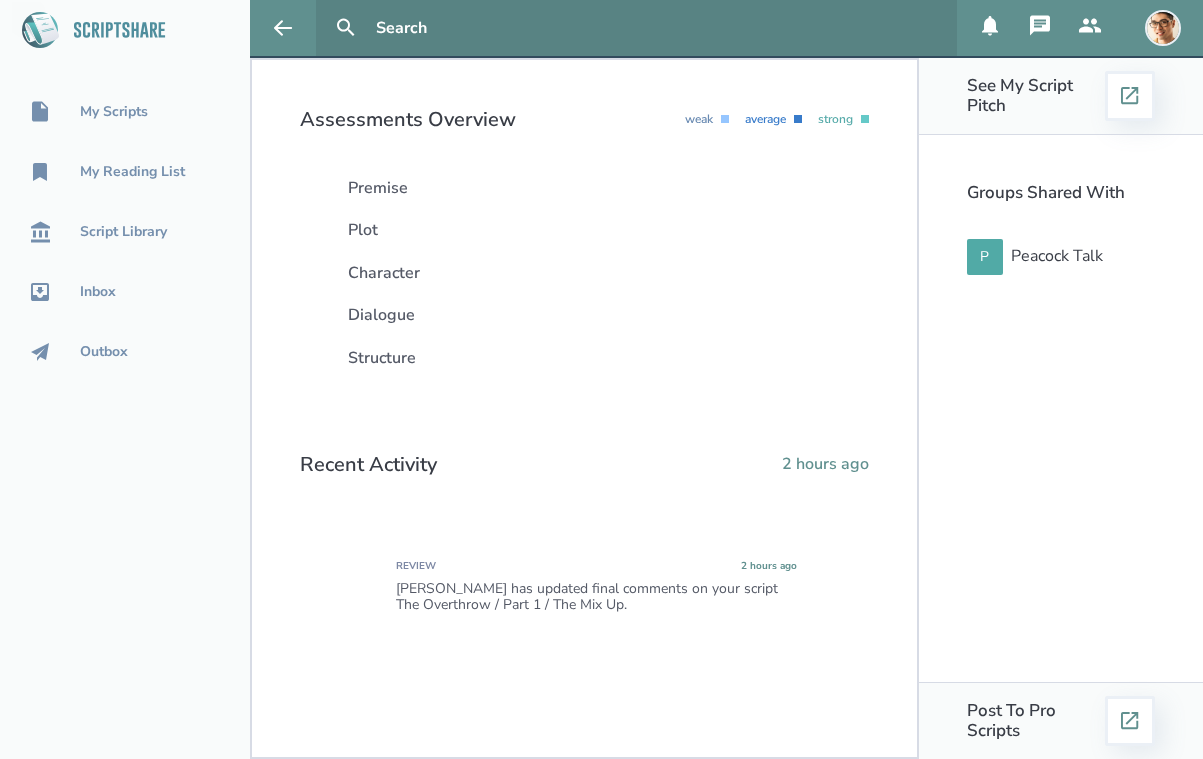 scroll, scrollTop: 0, scrollLeft: 0, axis: both 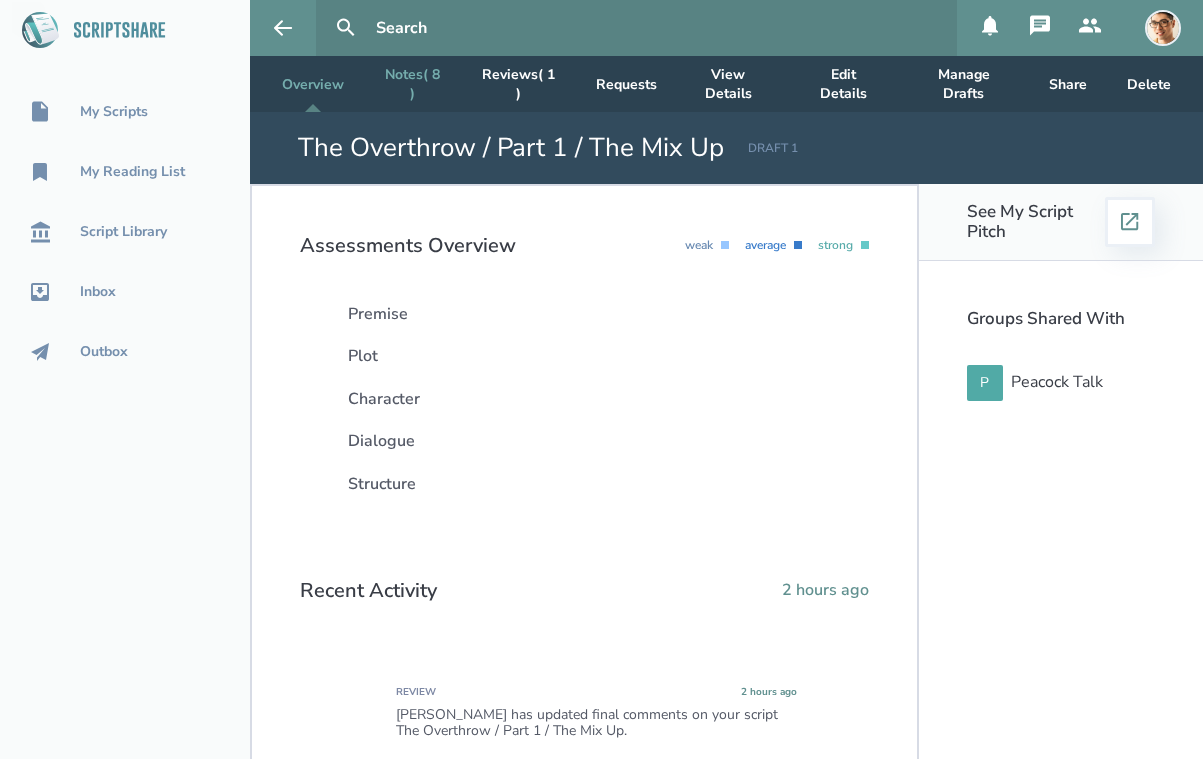 click on "Notes  ( 8 )" at bounding box center [413, 84] 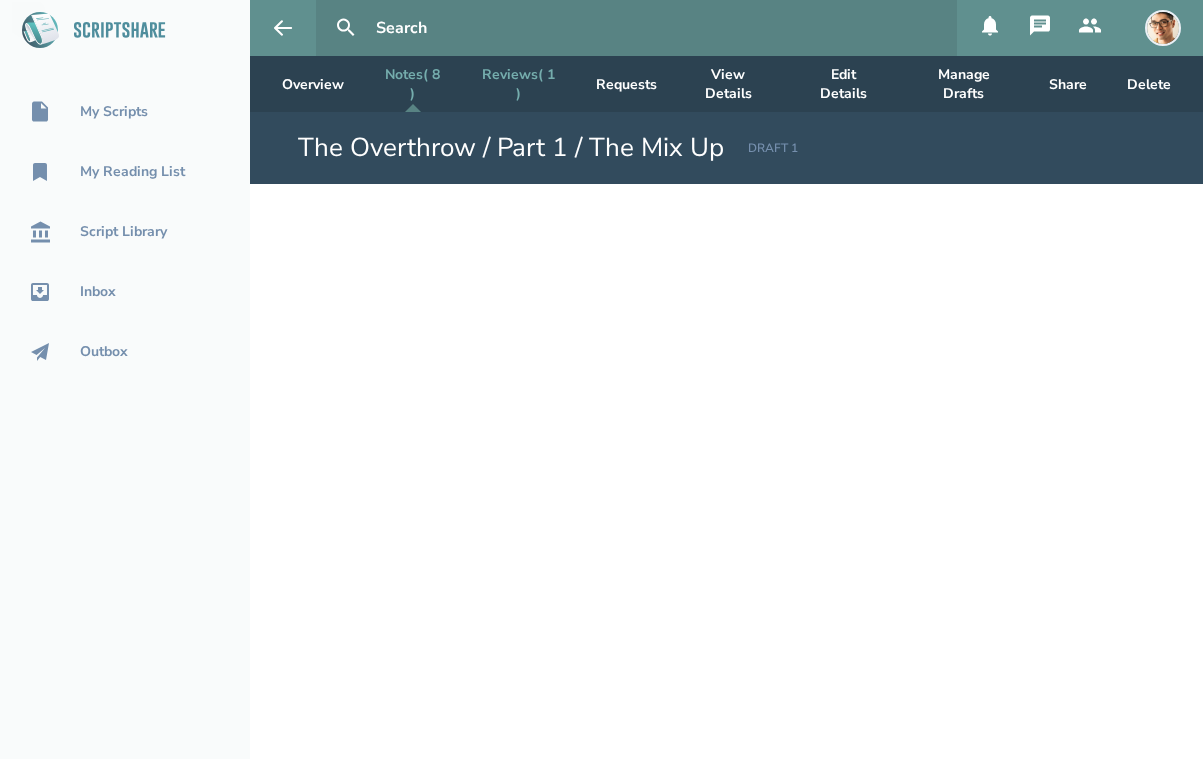 click on "Reviews  ( 1 )" at bounding box center (519, 84) 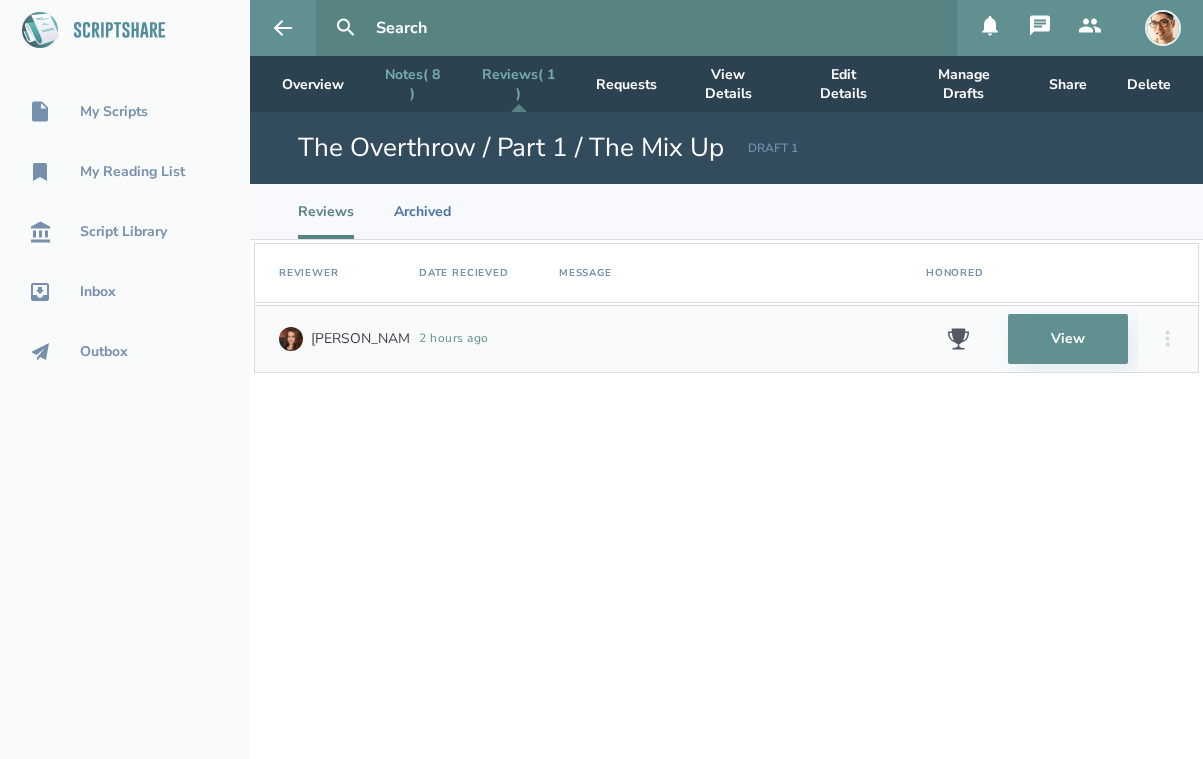 click on "Notes  ( 8 )" at bounding box center [413, 84] 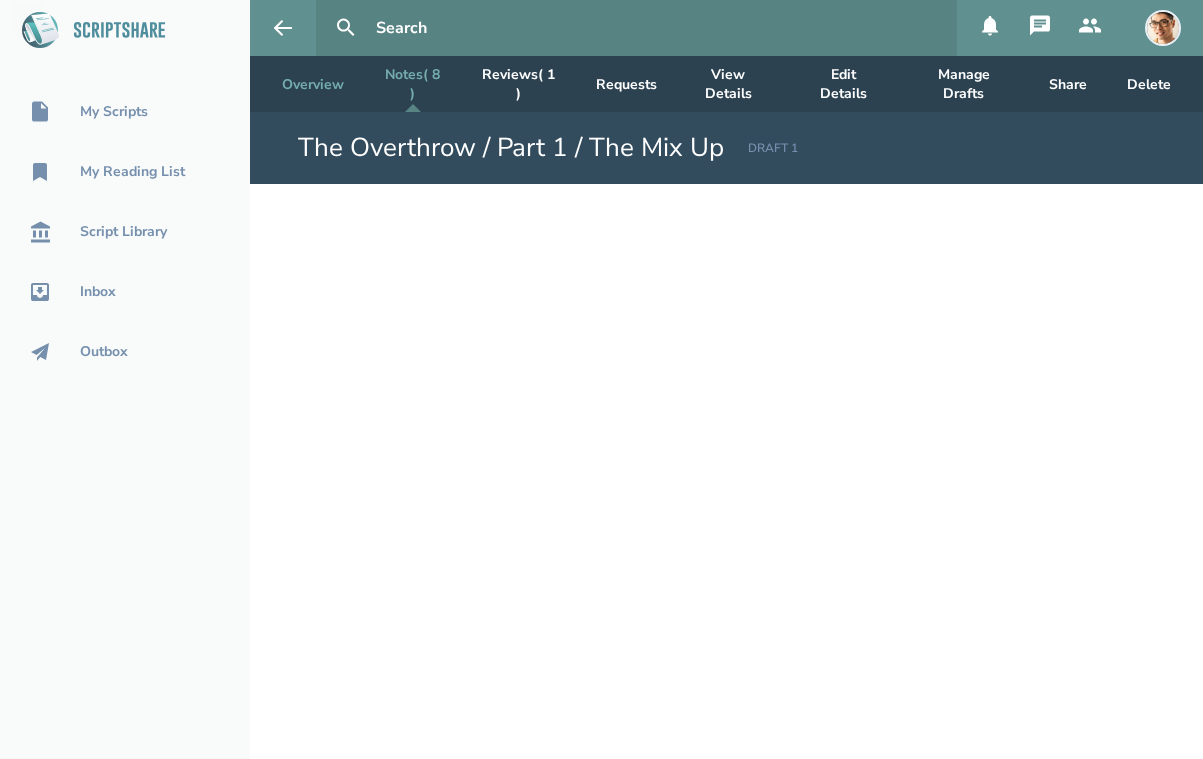 click on "Overview" at bounding box center [313, 84] 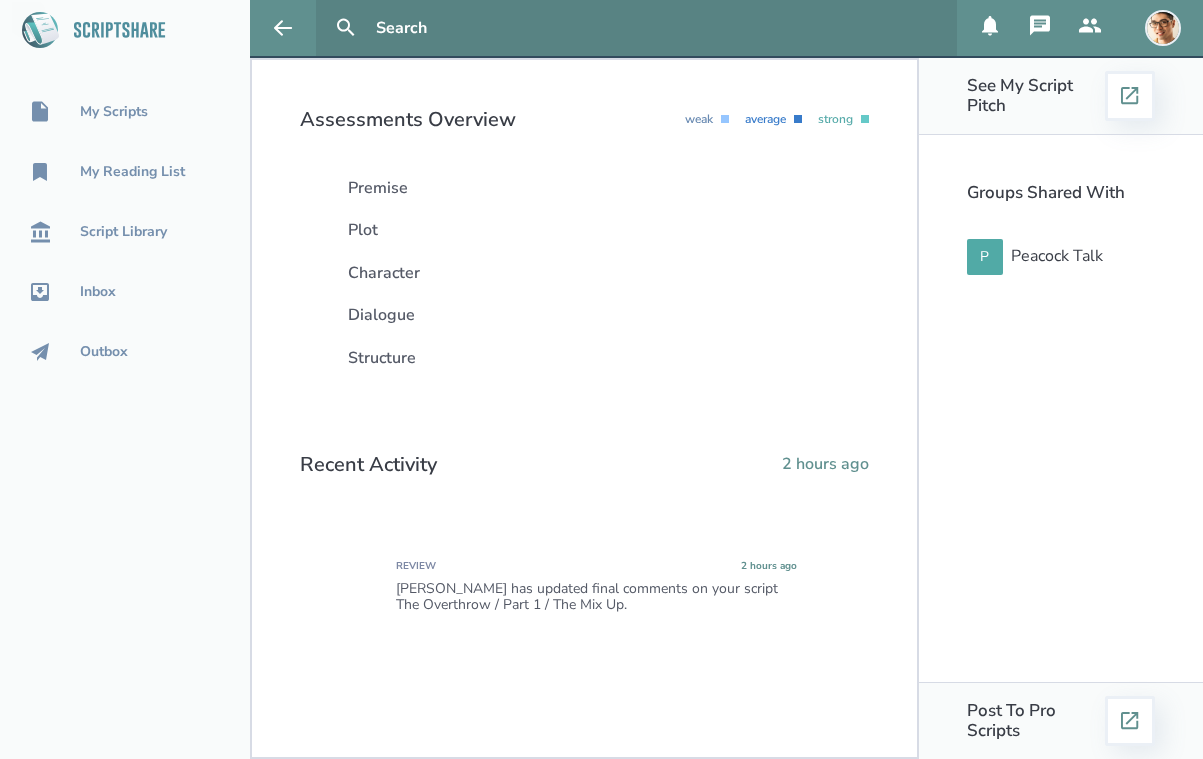 scroll, scrollTop: 0, scrollLeft: 0, axis: both 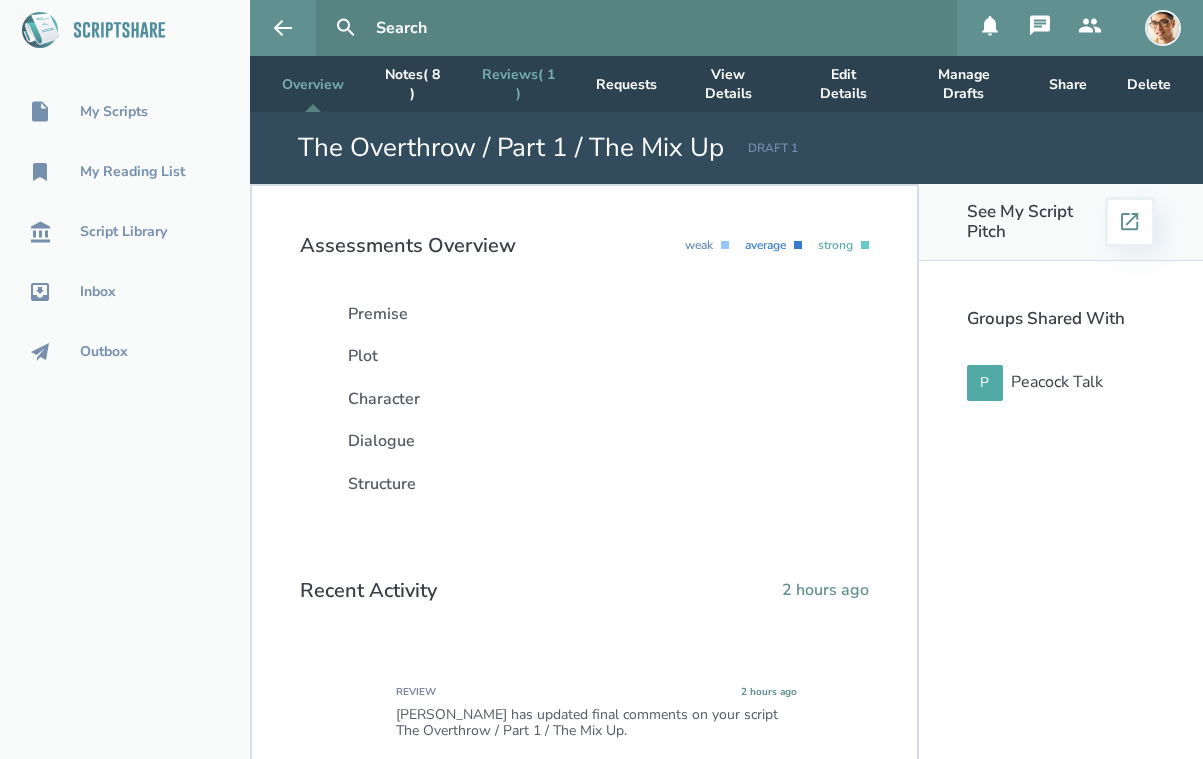 click on "Reviews  ( 1 )" at bounding box center [519, 84] 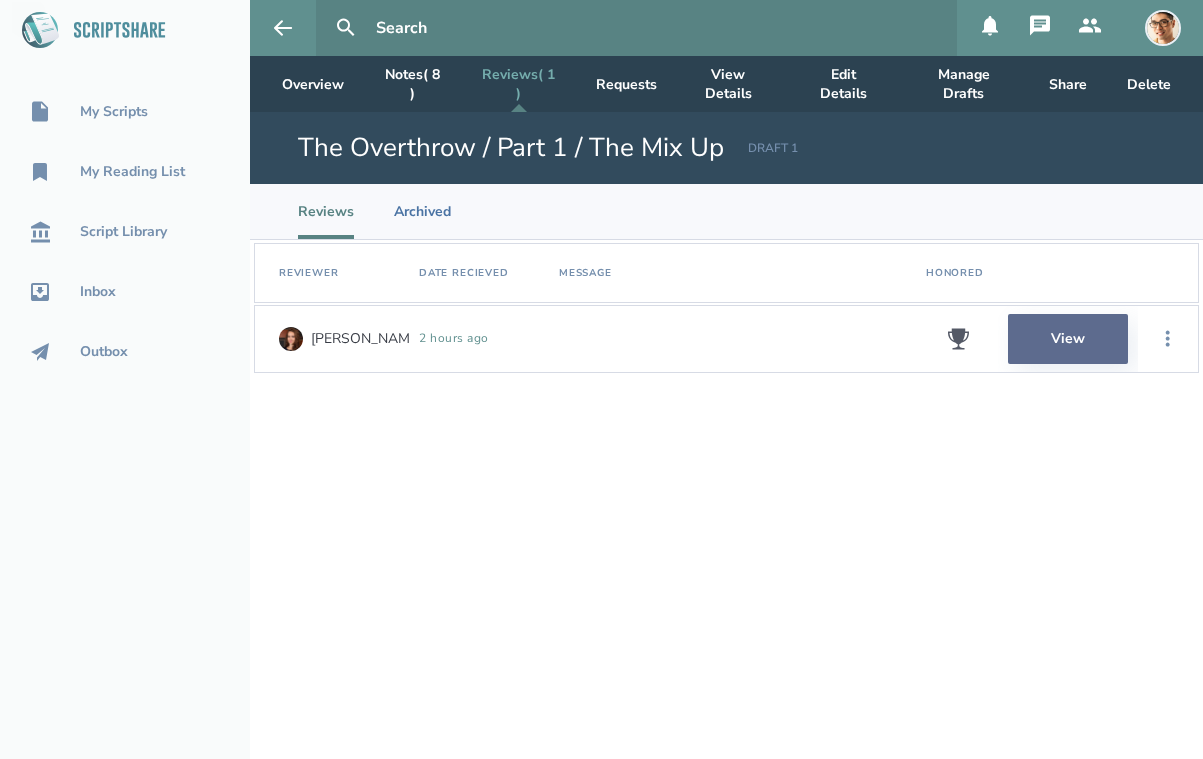 click on "View" at bounding box center [1068, 339] 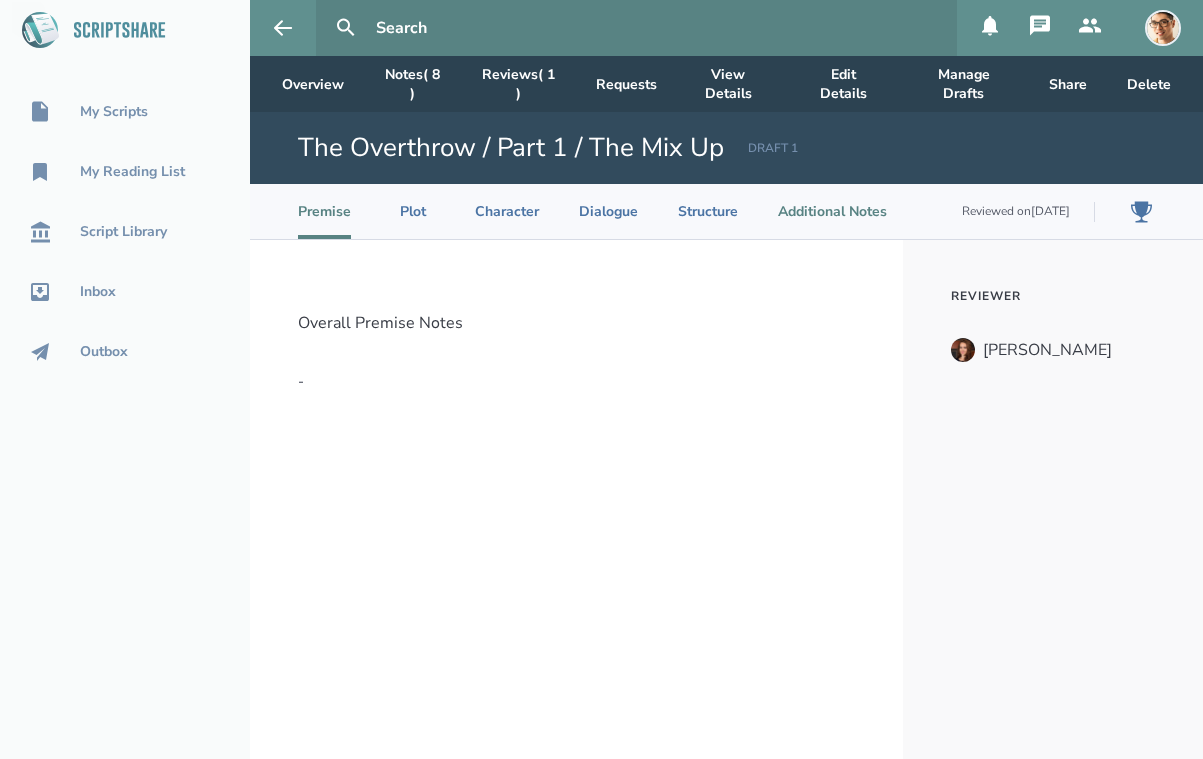 click on "Additional Notes" at bounding box center [832, 211] 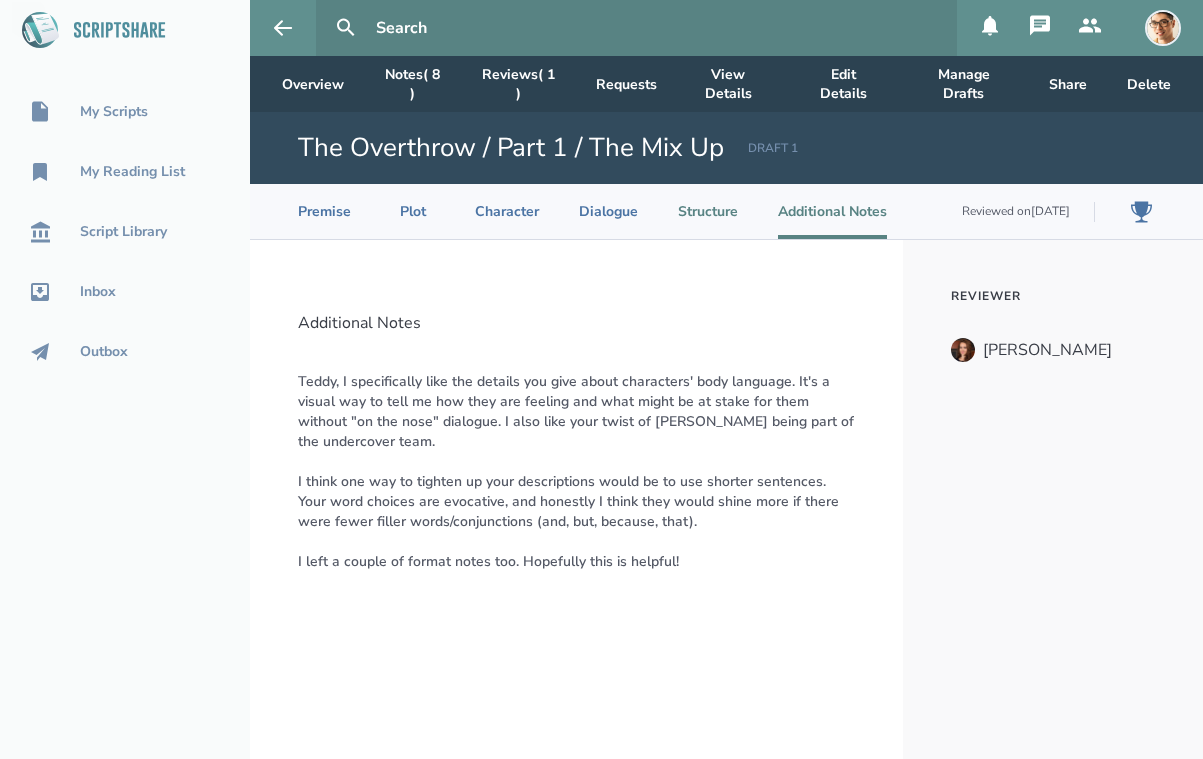 click on "Structure" at bounding box center (708, 211) 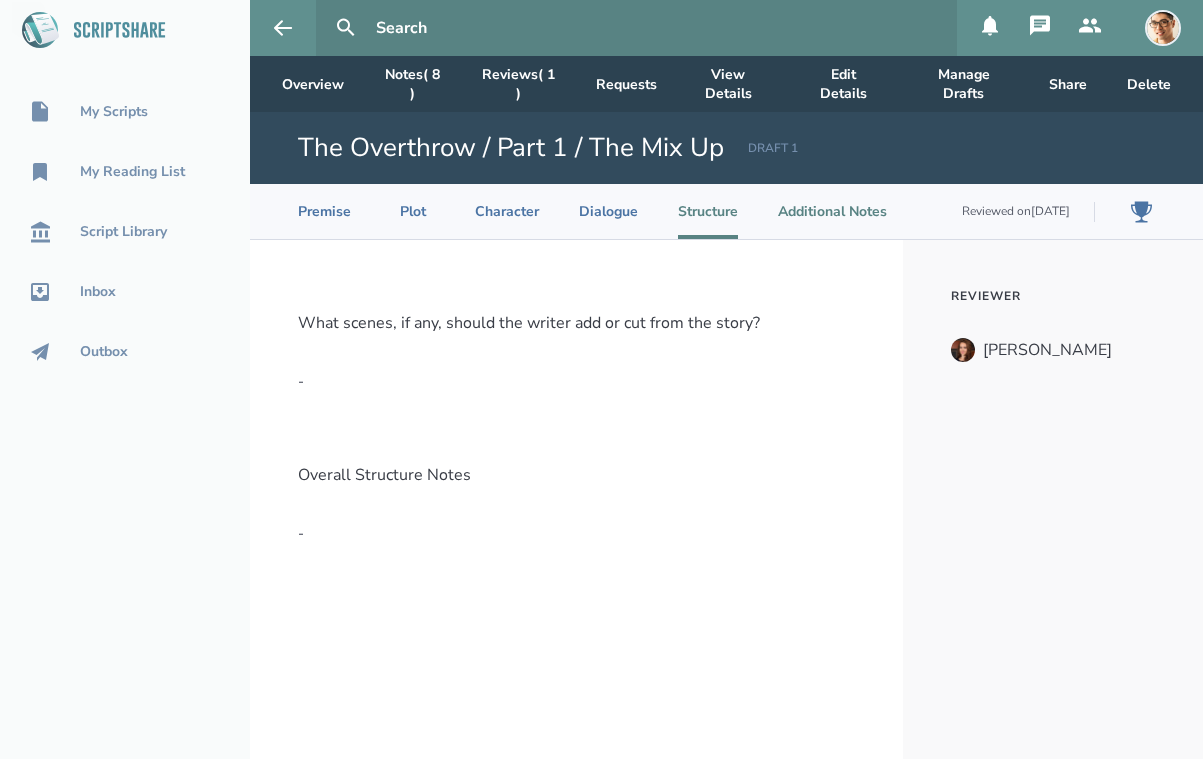 click on "Additional Notes" at bounding box center [832, 211] 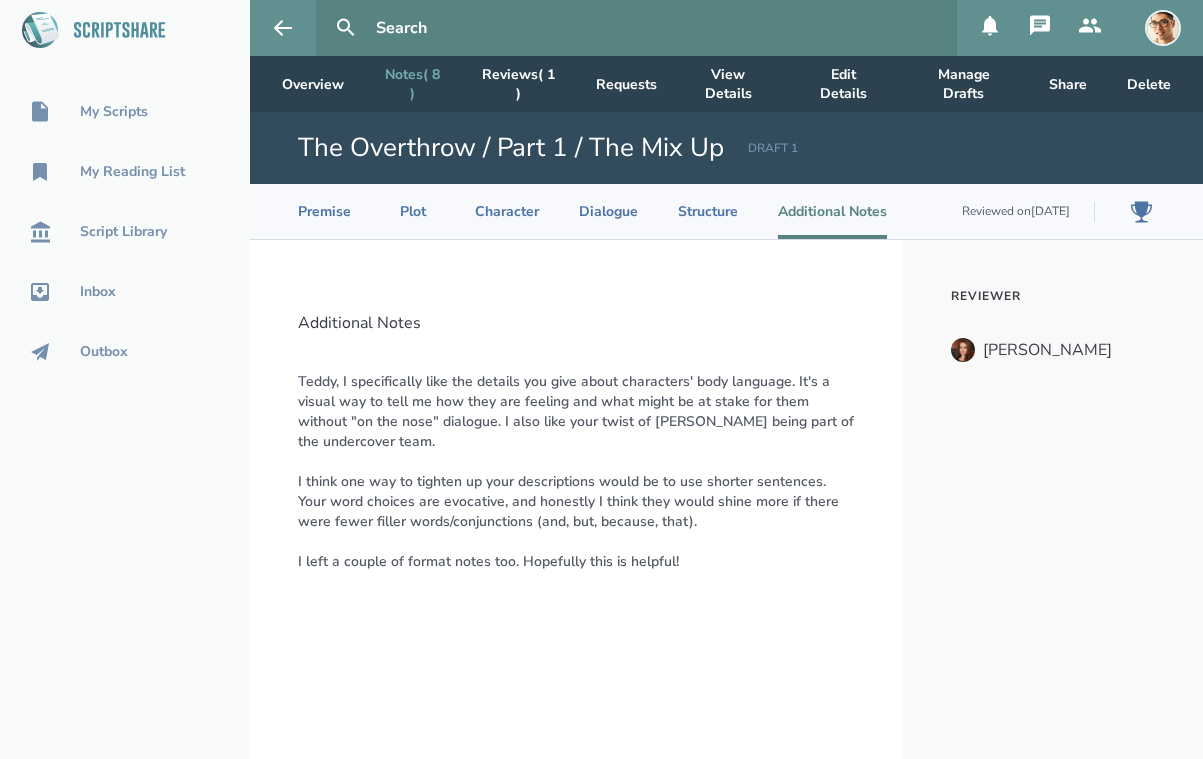 click on "Notes  ( 8 )" at bounding box center [413, 84] 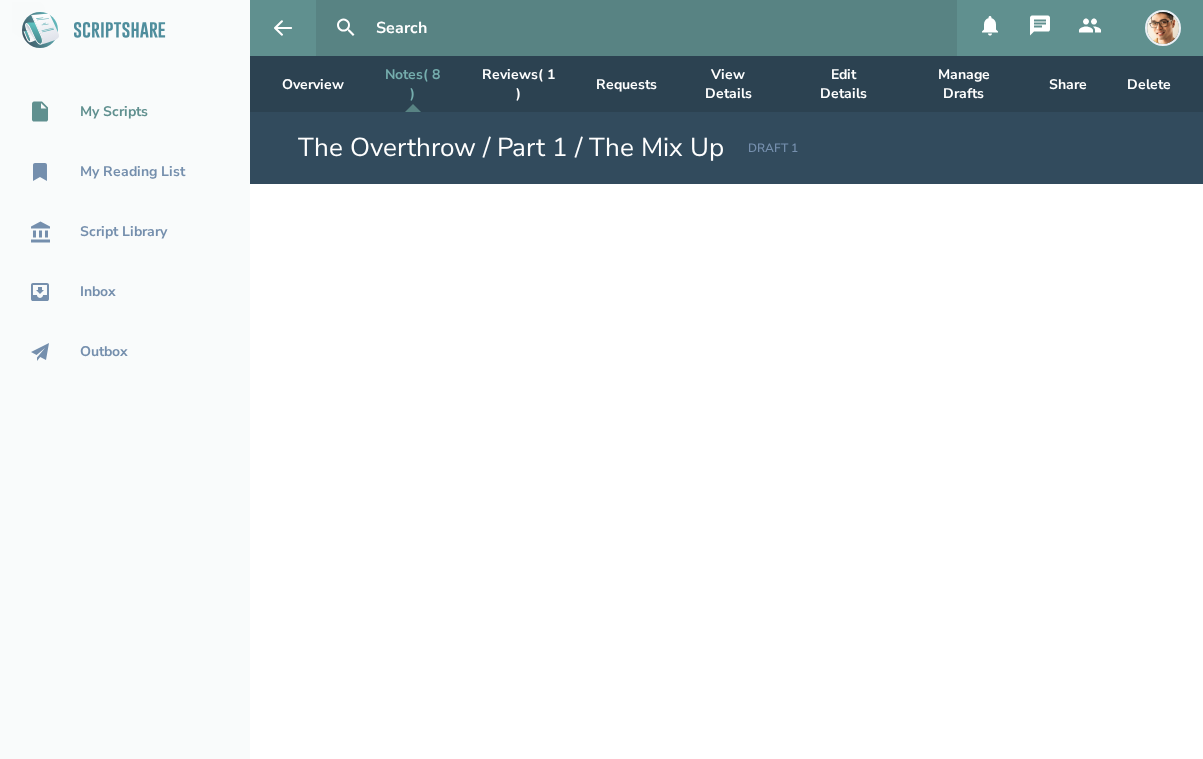 click on "My Scripts" at bounding box center (114, 112) 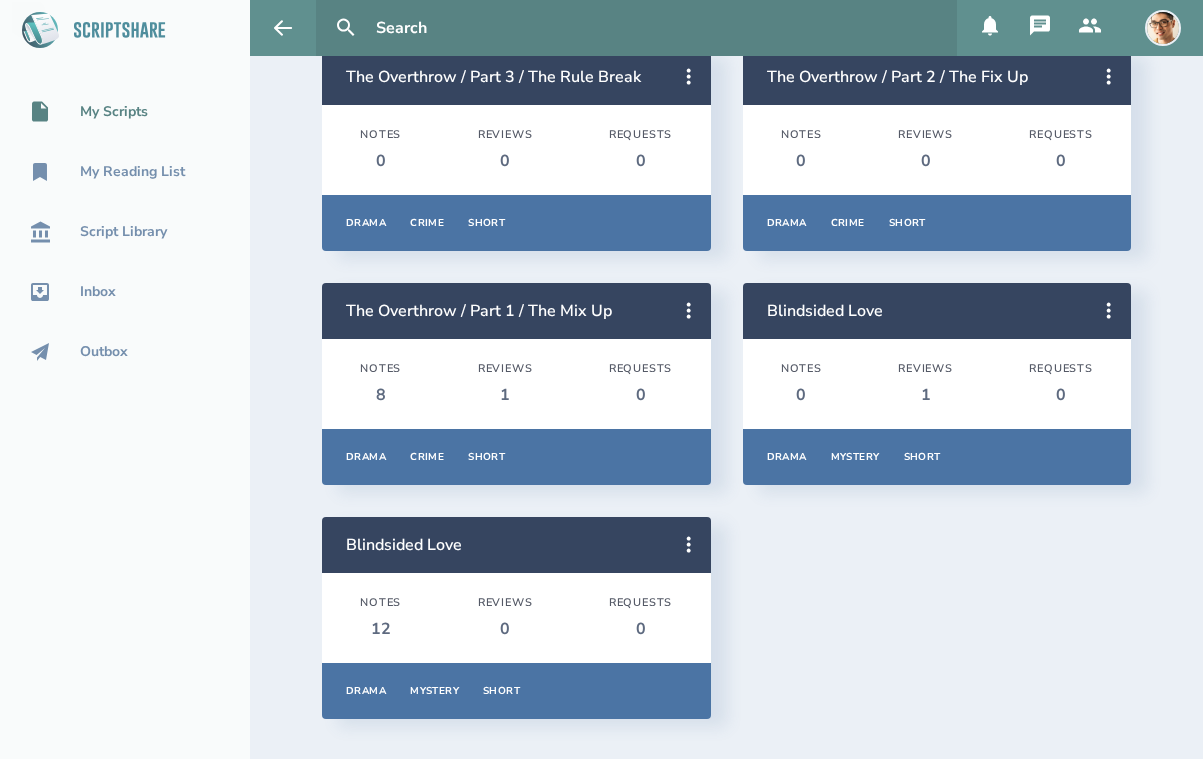 scroll, scrollTop: 147, scrollLeft: 0, axis: vertical 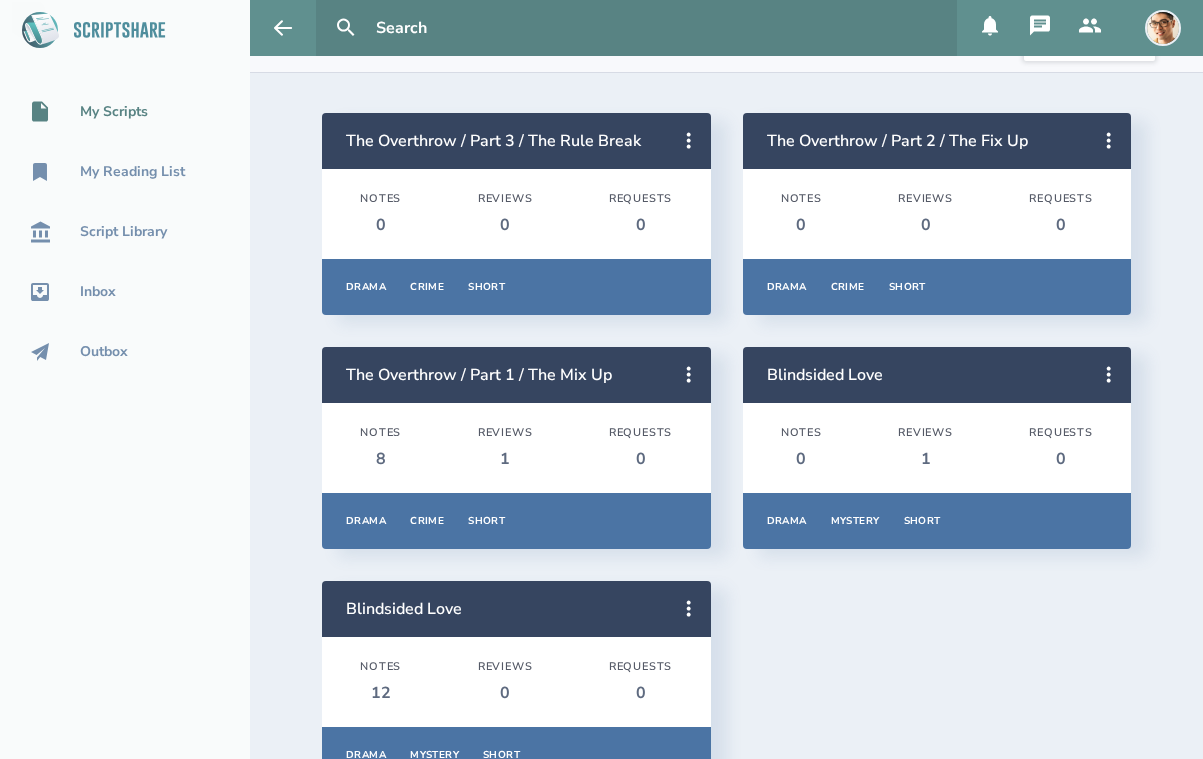 click on "8" at bounding box center (380, 459) 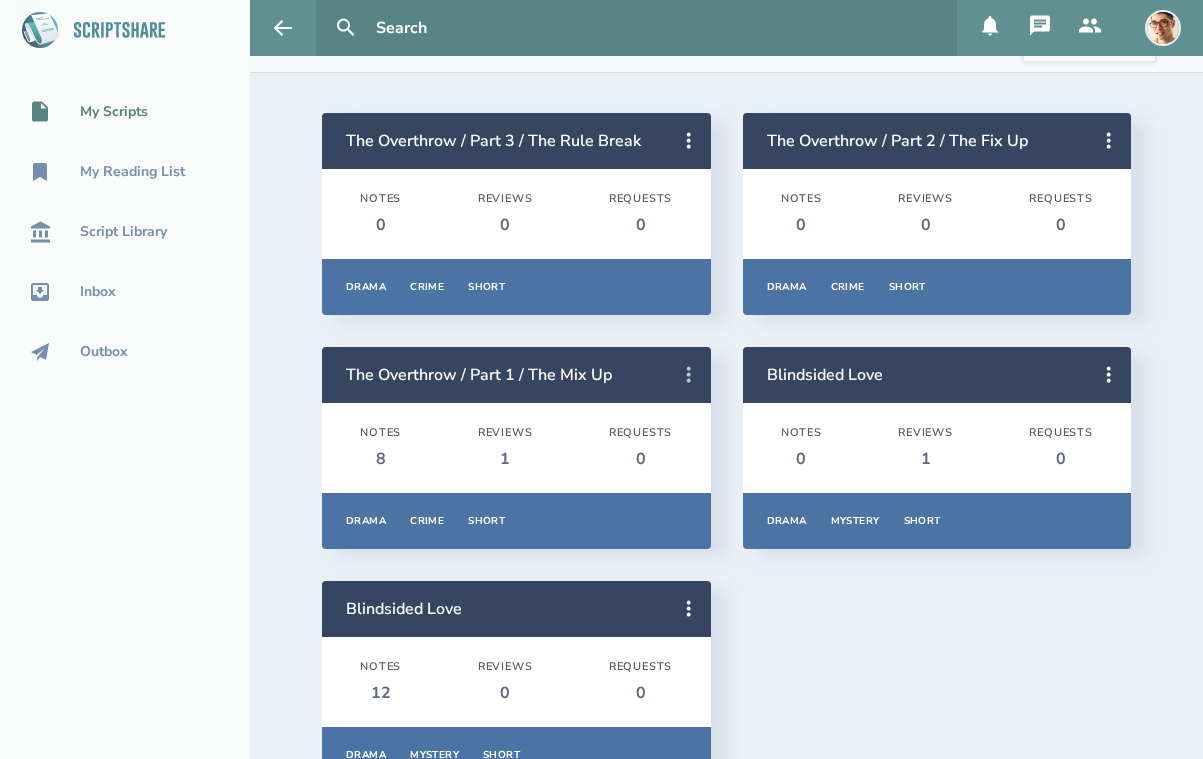 click 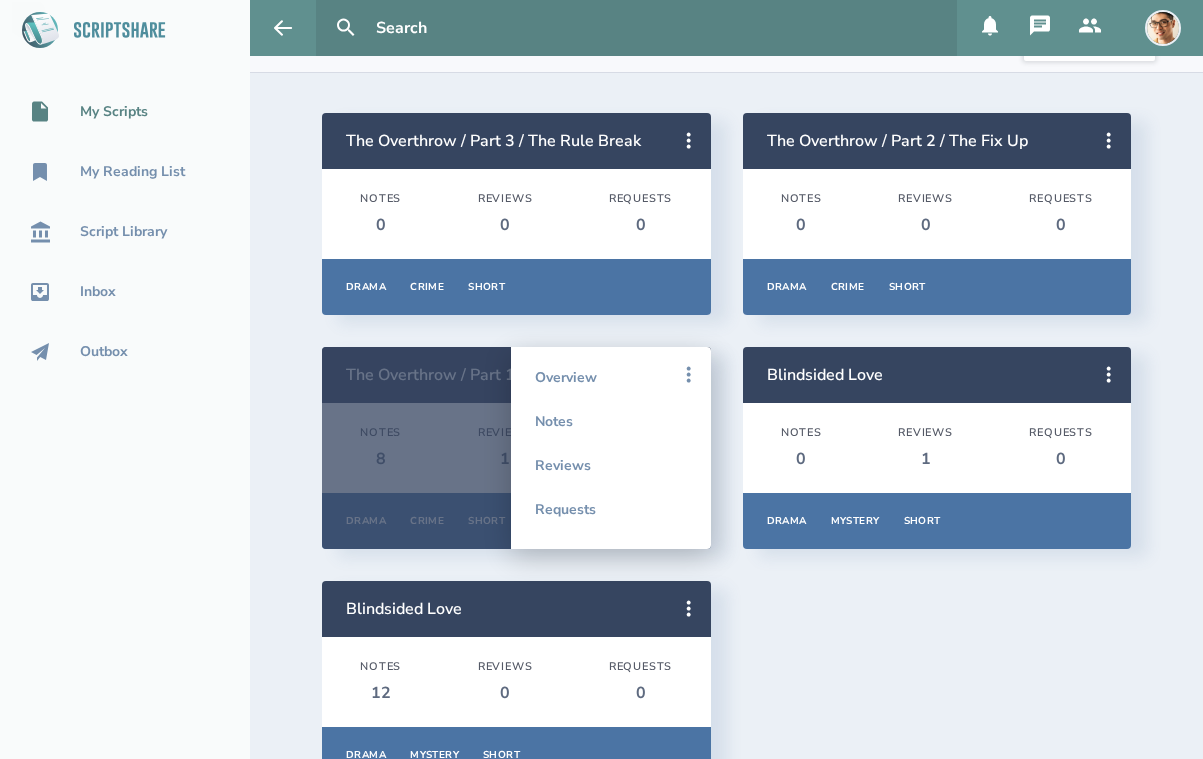 click on "The Overthrow / Part 3 / The Rule Break Notes 0 Reviews 0 Requests 0 Drama Crime Short Overview Notes Reviews Requests The Overthrow / Part 2 / The Fix Up Notes 0 Reviews 0 Requests 0 Drama Crime Short Overview Notes Reviews Requests The Overthrow / Part 1 / The Mix Up Notes 8 Reviews 1 Requests 0 Drama Crime Short Overview Notes Reviews Requests Blindsided Love  Notes 0 Reviews 1 Requests 0 Drama Mystery Short Overview Notes Reviews Requests Blindsided Love Notes 12 Reviews 0 Requests 0 Drama Mystery Short Overview Notes Reviews Requests" at bounding box center [726, 448] 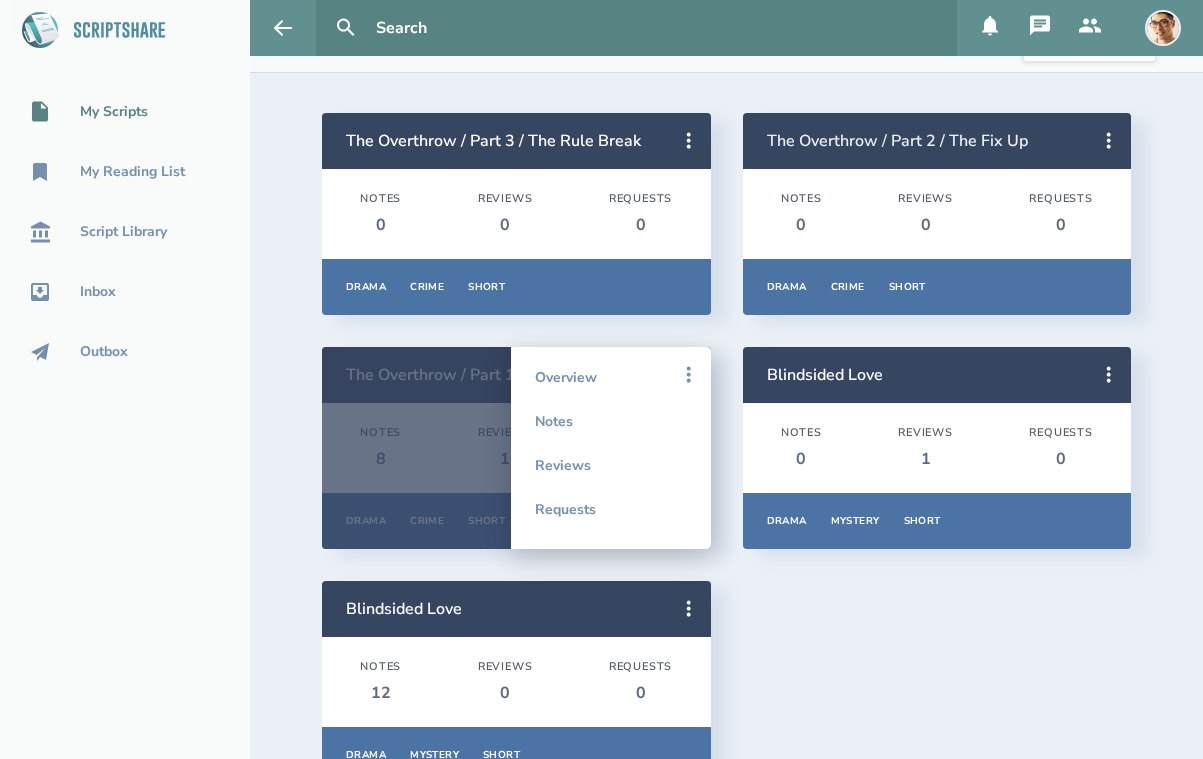 click on "The Overthrow / Part 2 / The Fix Up" at bounding box center (897, 141) 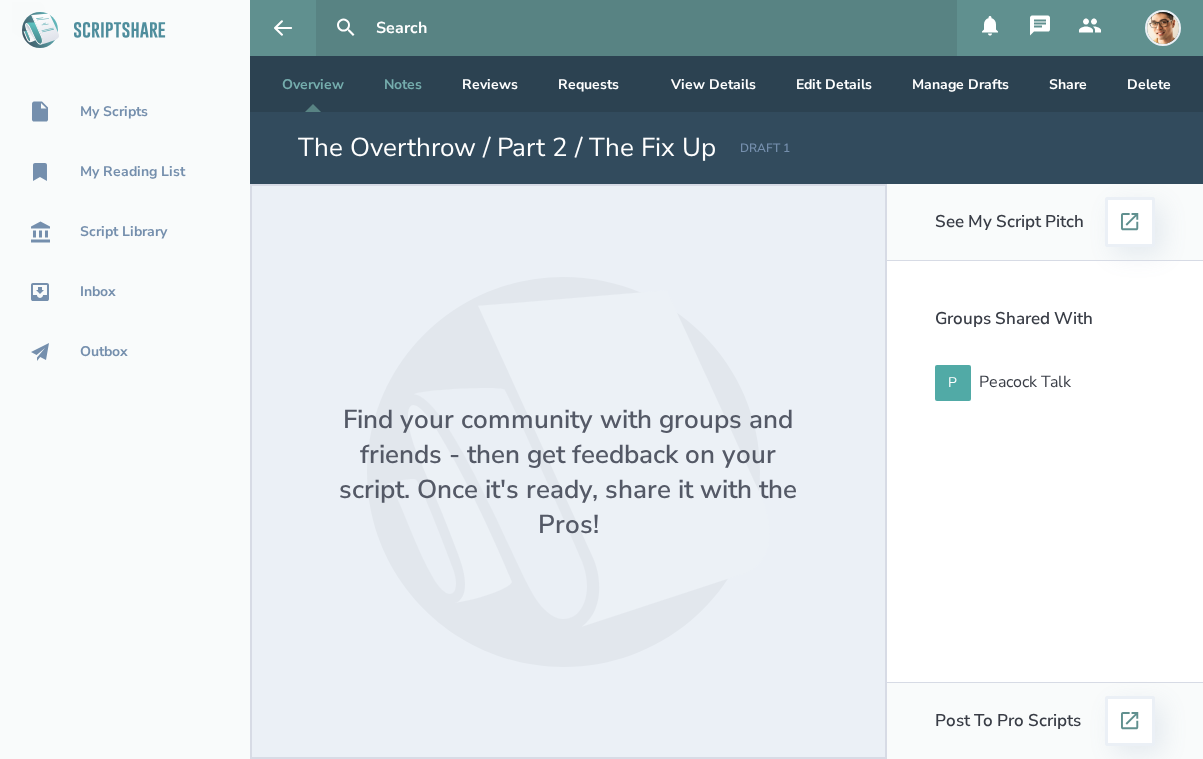 click on "Notes" at bounding box center [403, 84] 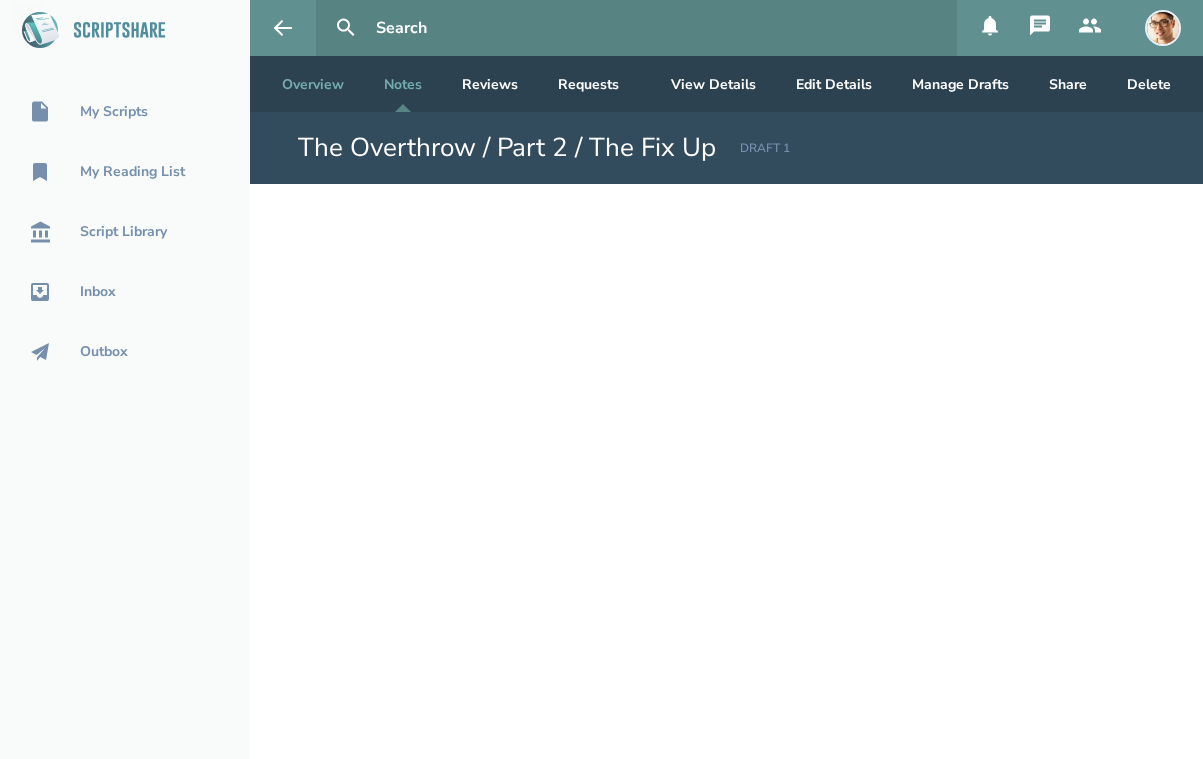 click on "Overview" at bounding box center (313, 84) 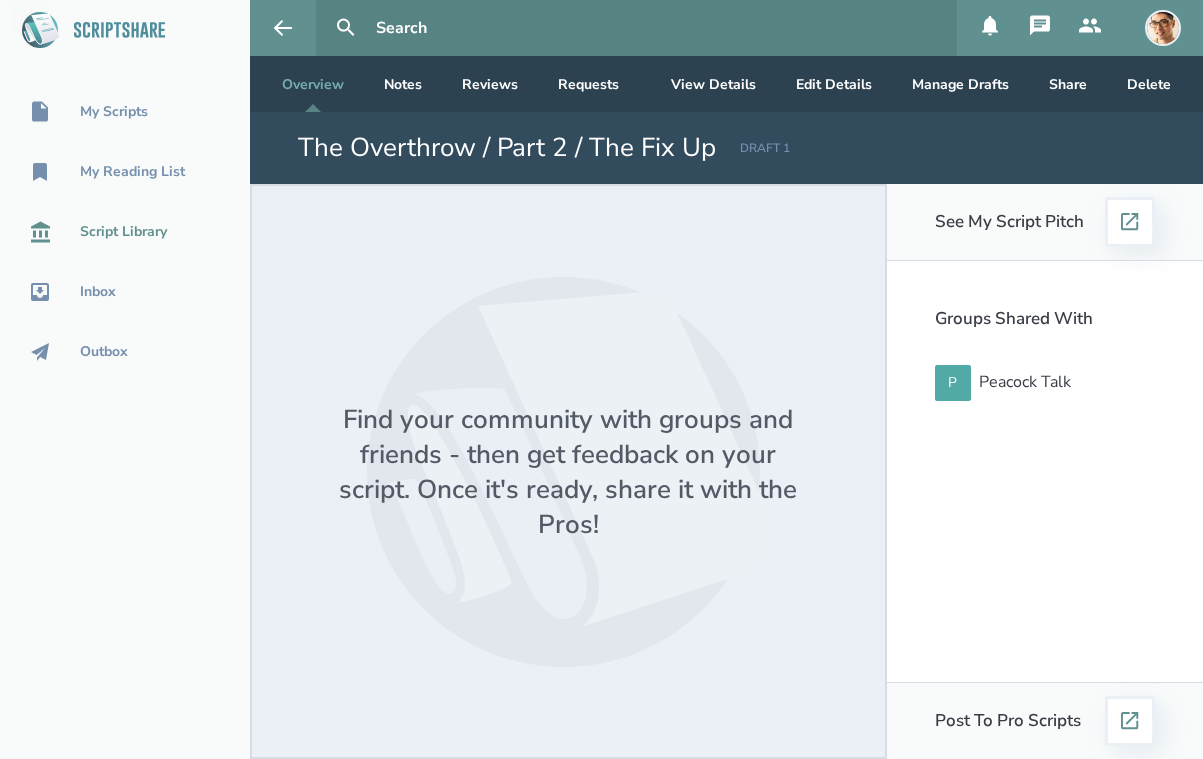 click on "Script Library" at bounding box center (123, 232) 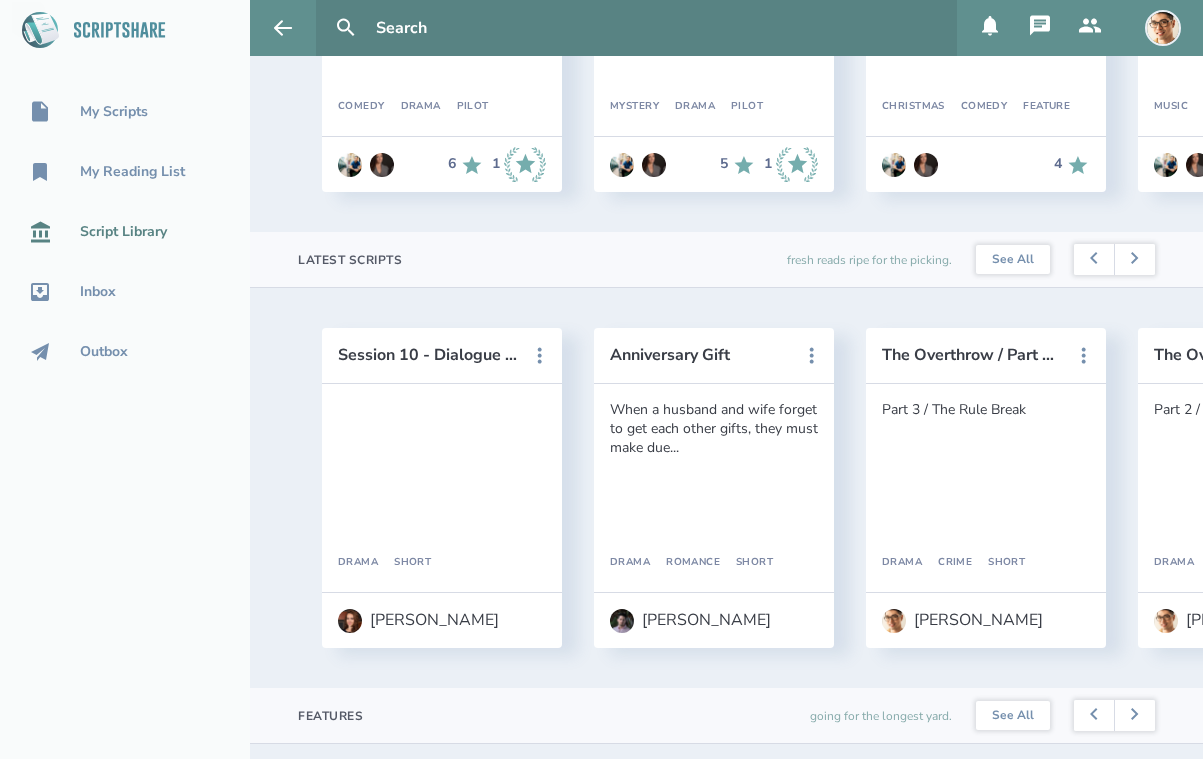 scroll, scrollTop: 389, scrollLeft: 0, axis: vertical 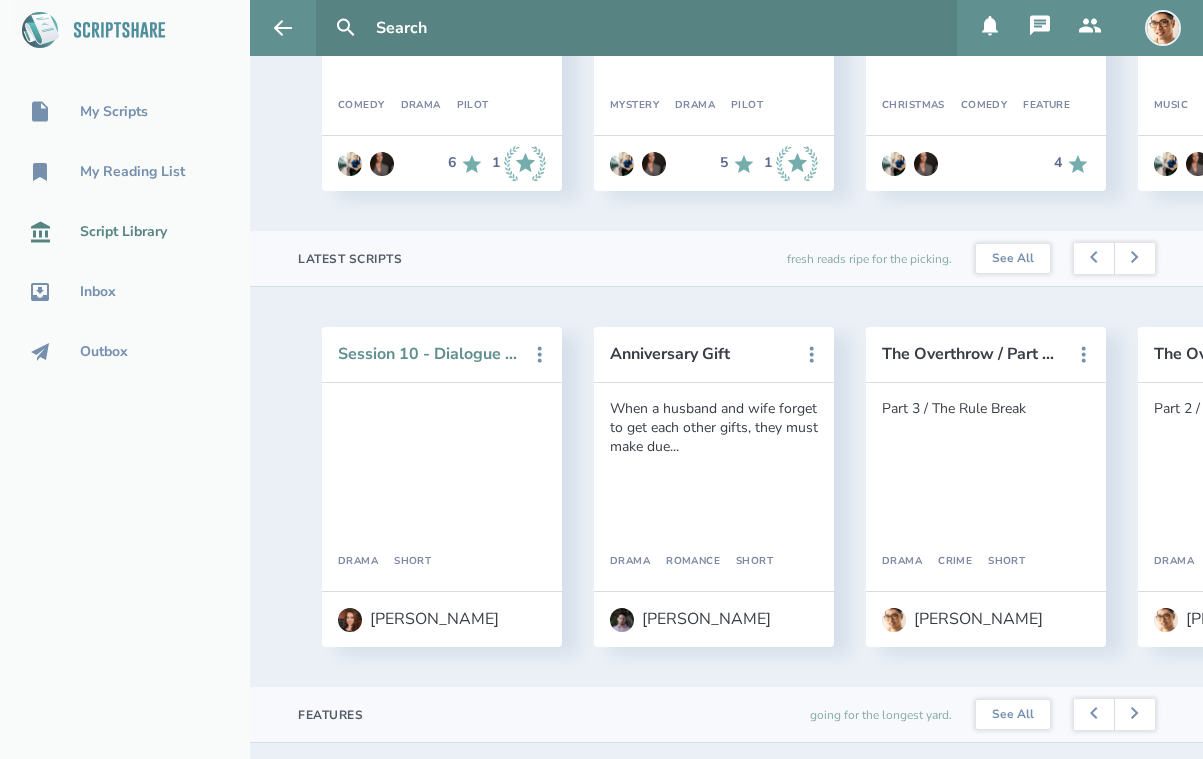 click on "Session 10 - Dialogue Scene" at bounding box center [428, 354] 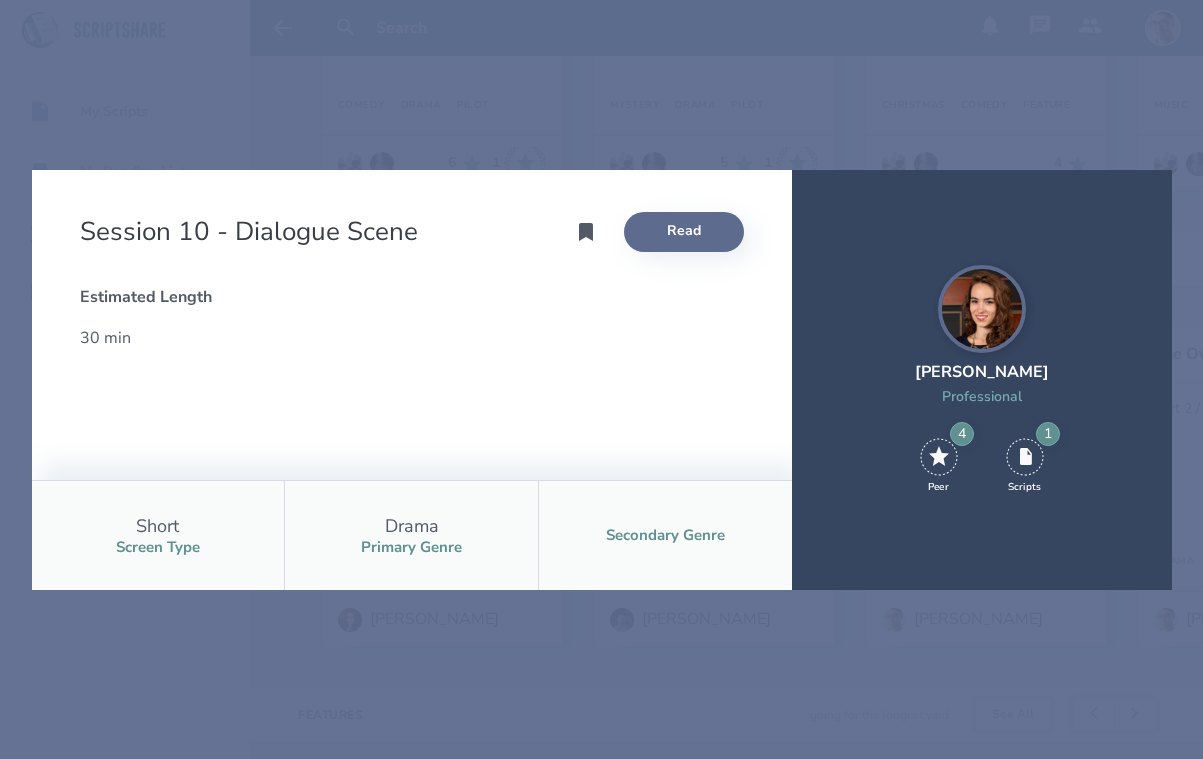 click on "Read" at bounding box center (684, 232) 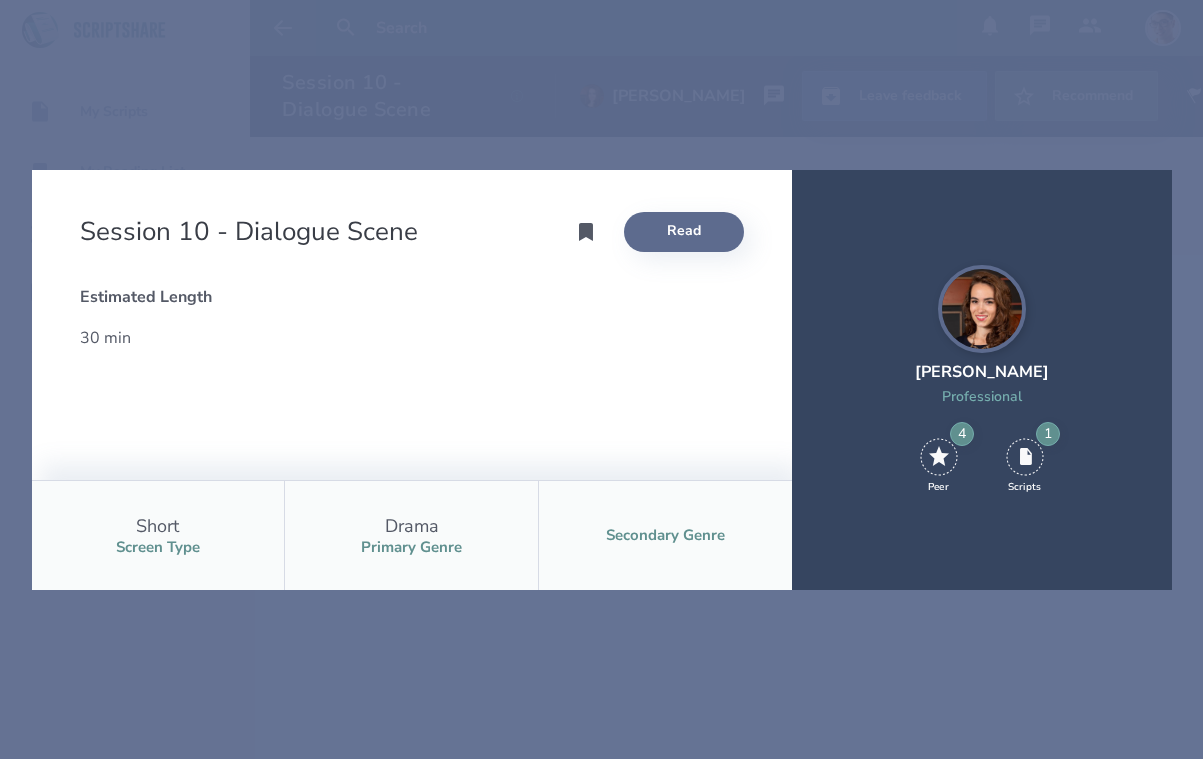 scroll, scrollTop: 0, scrollLeft: 0, axis: both 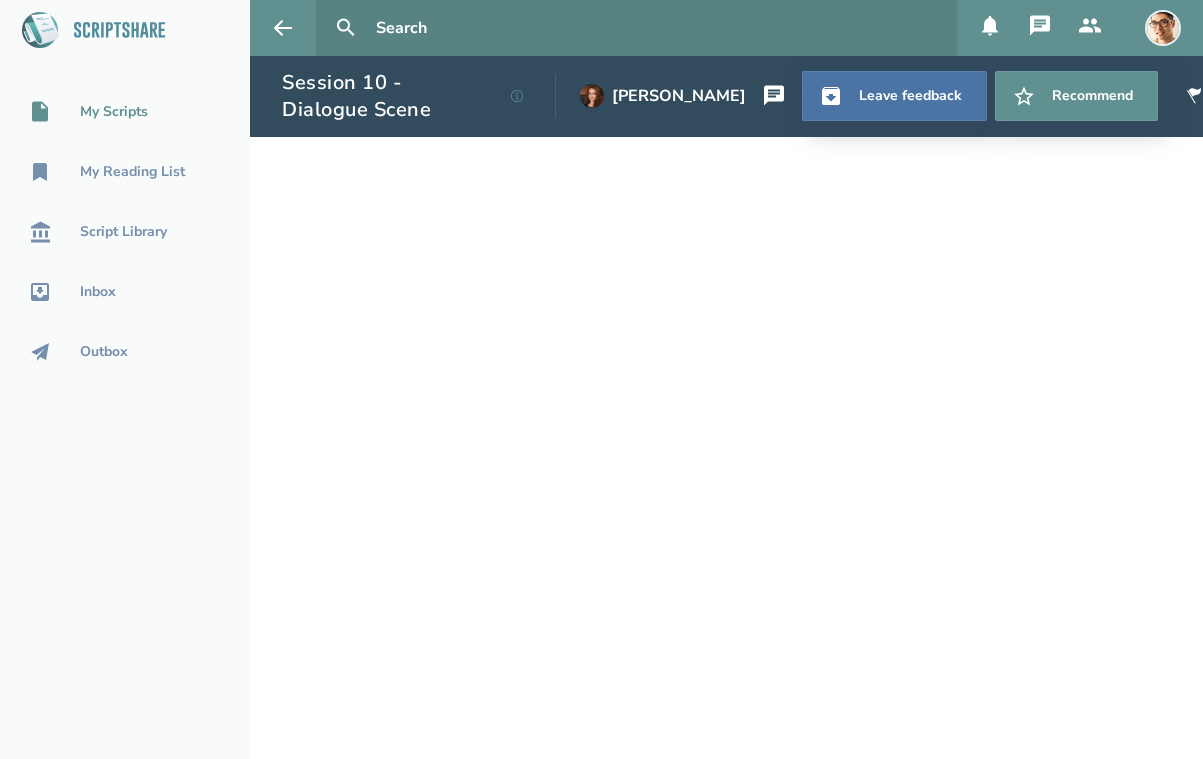 click on "My Scripts" at bounding box center (125, 112) 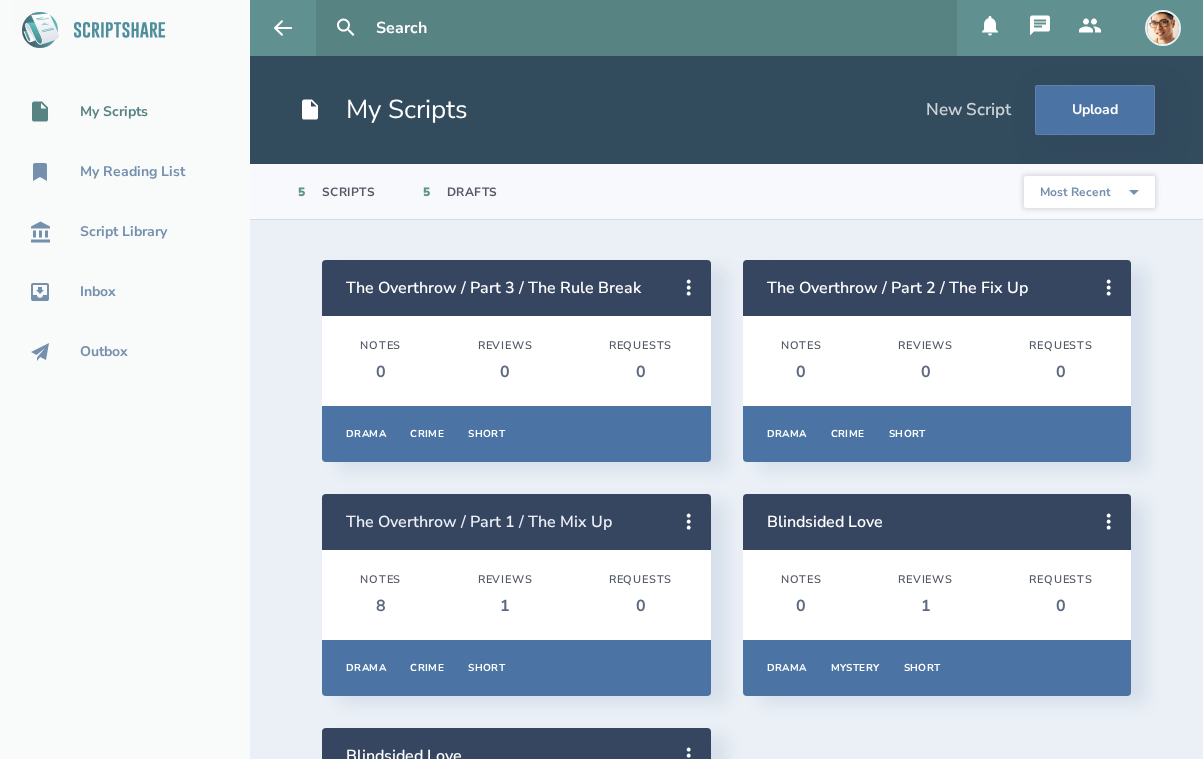 click on "The Overthrow / Part 1 / The Mix Up" at bounding box center (479, 522) 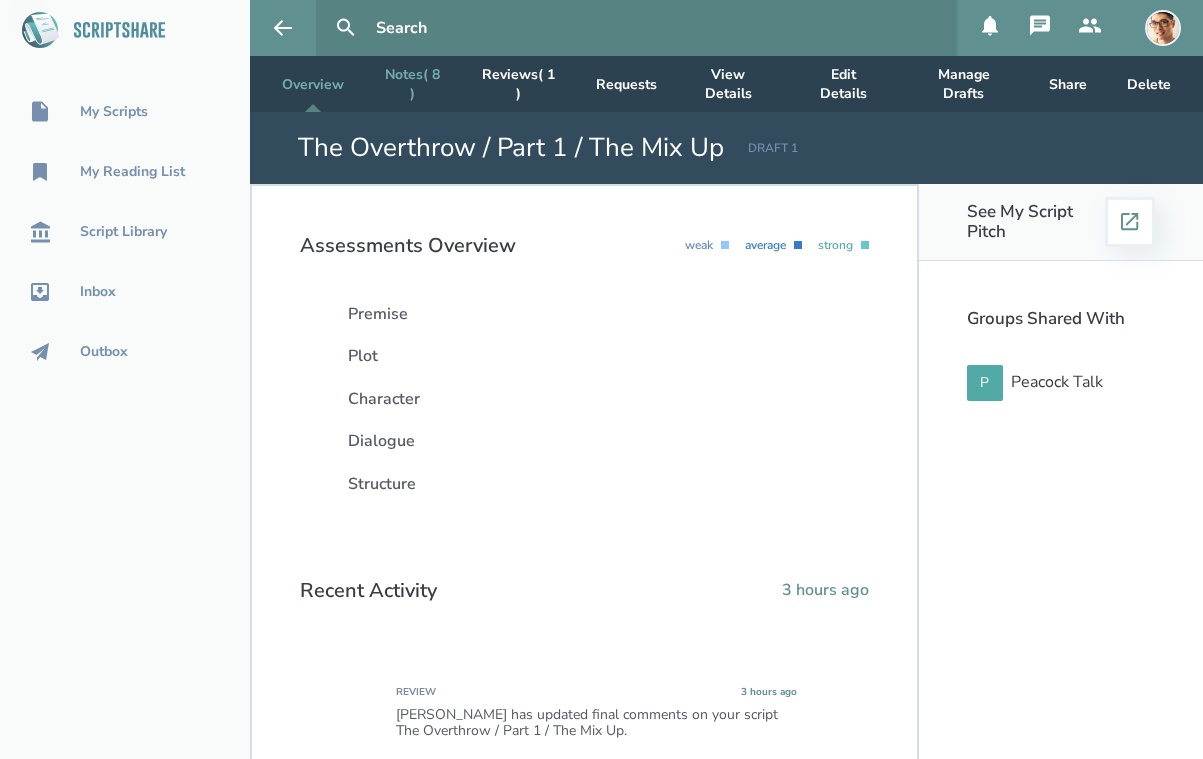 click on "Notes  ( 8 )" at bounding box center (413, 84) 